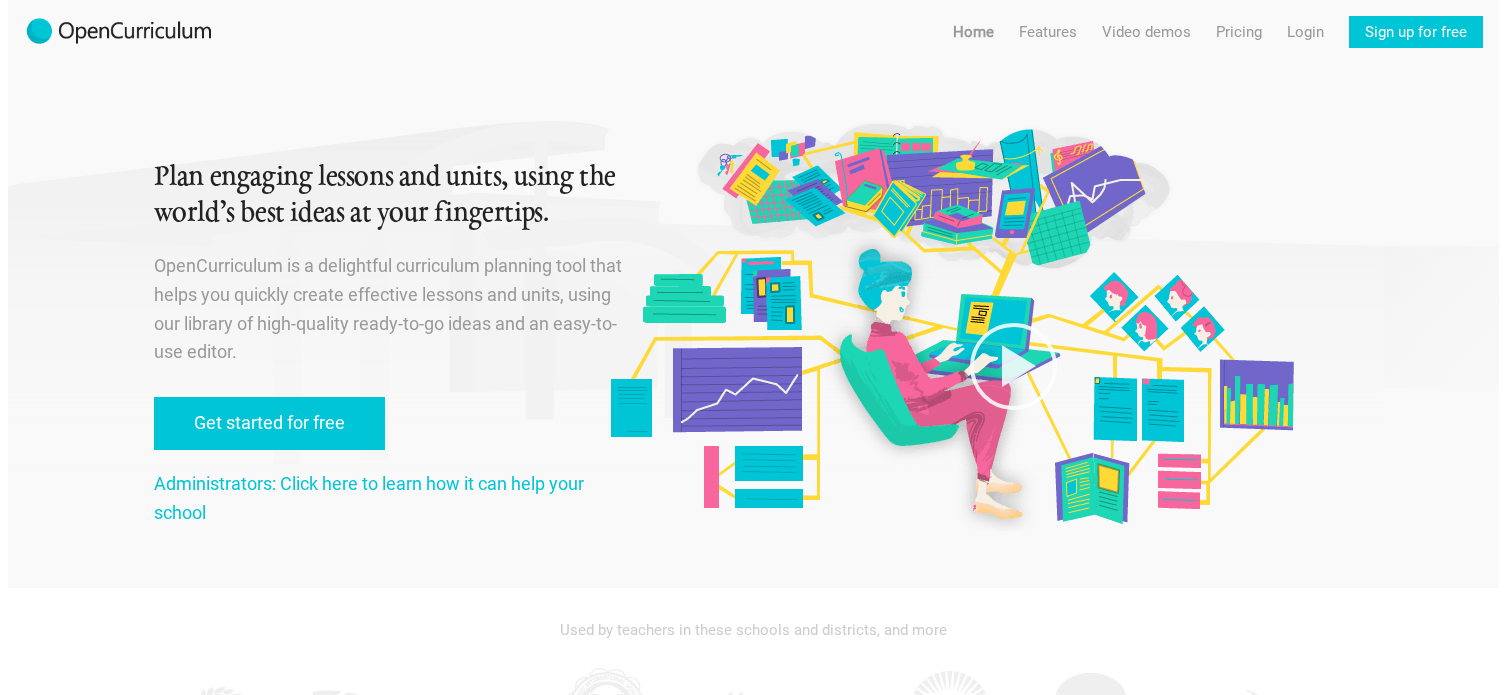 scroll, scrollTop: 0, scrollLeft: 0, axis: both 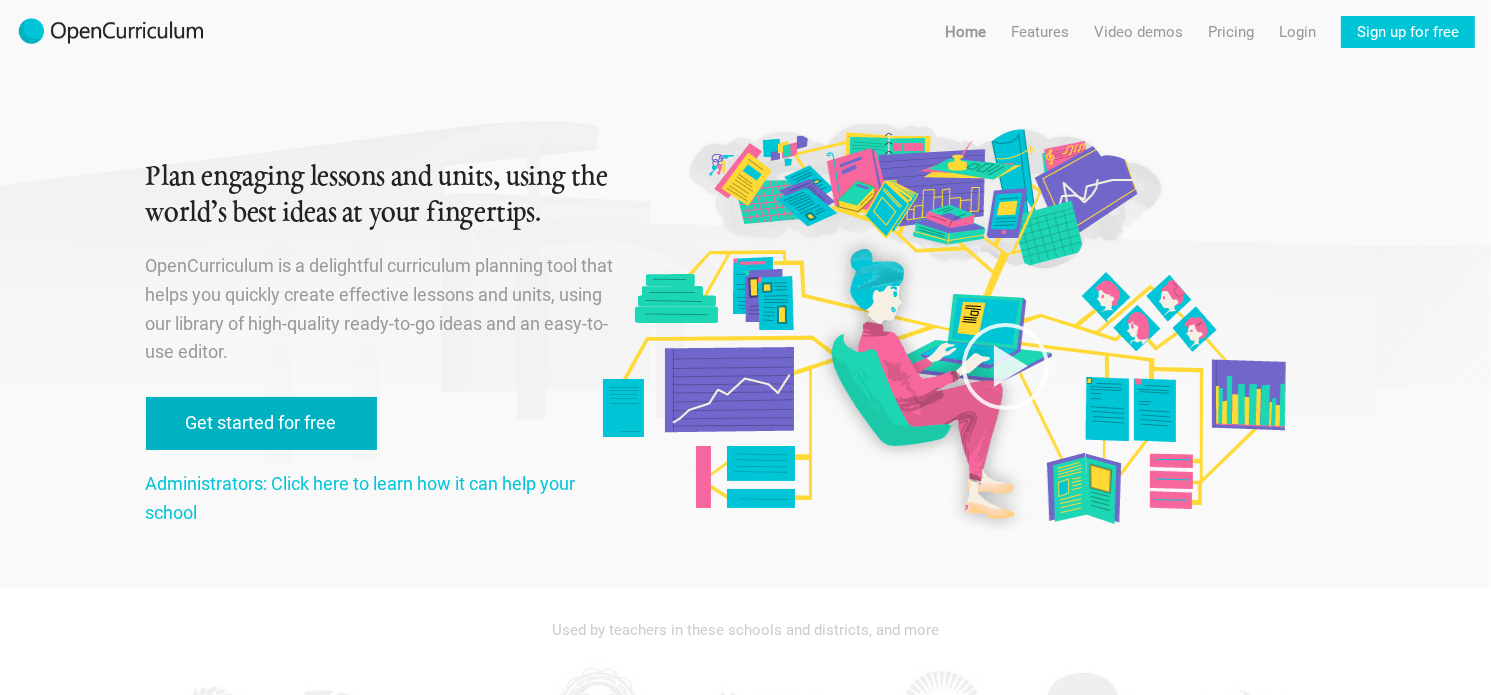 click on "Get started for free" at bounding box center (261, 423) 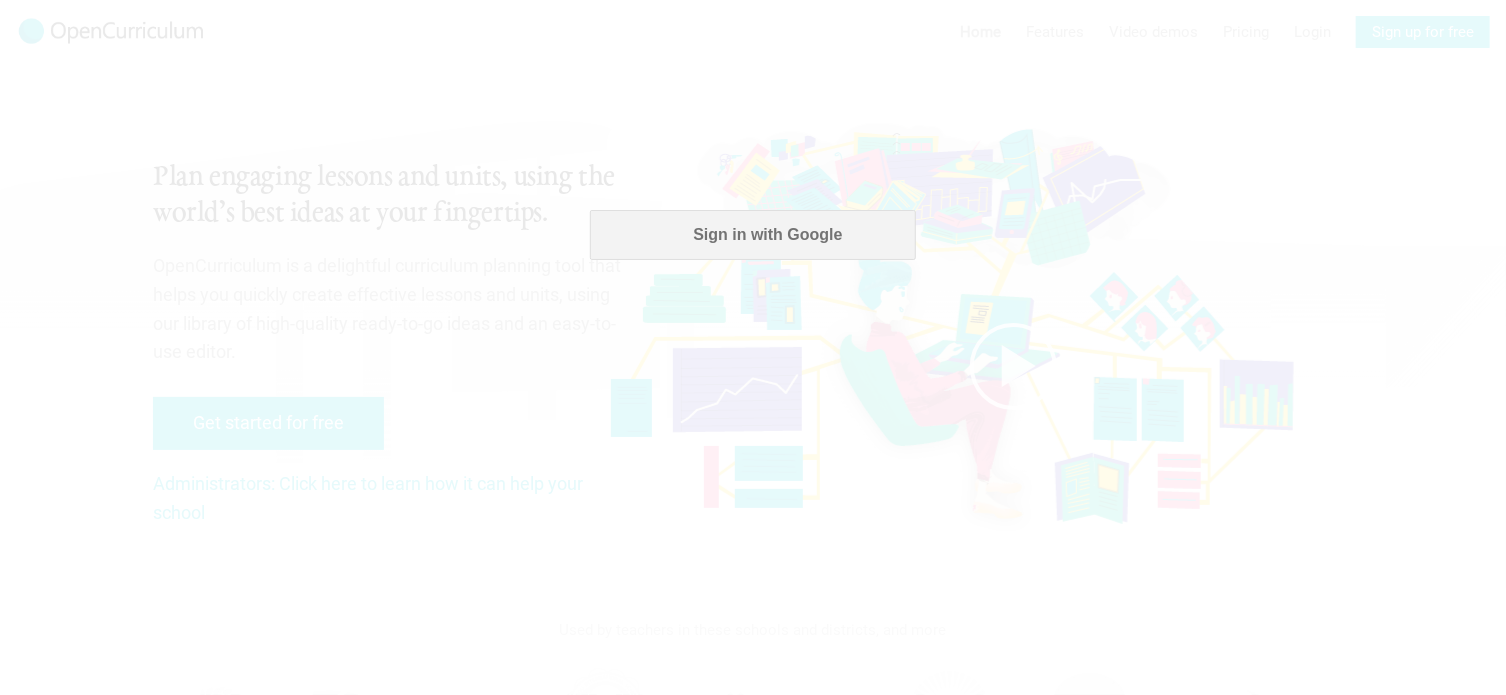 scroll, scrollTop: 0, scrollLeft: 0, axis: both 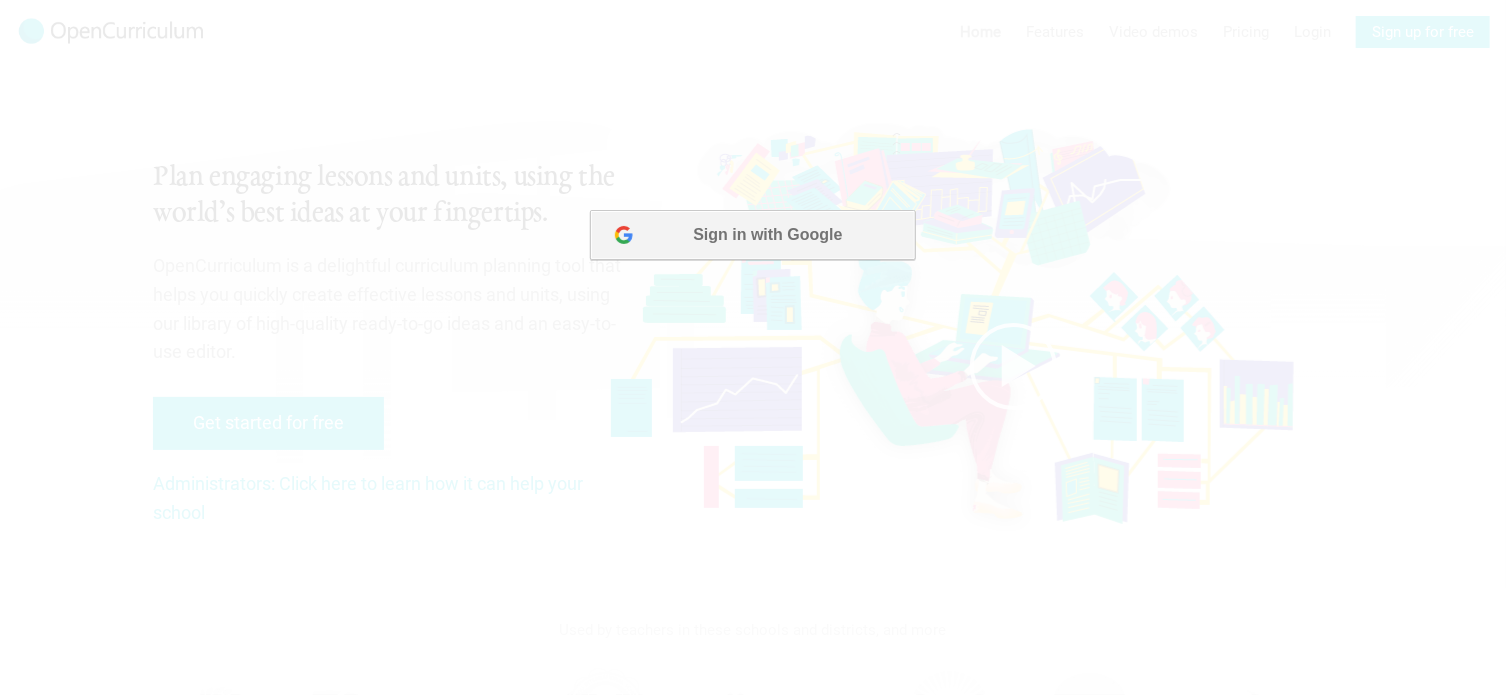 click on "Sign in with Google" at bounding box center [751, 234] 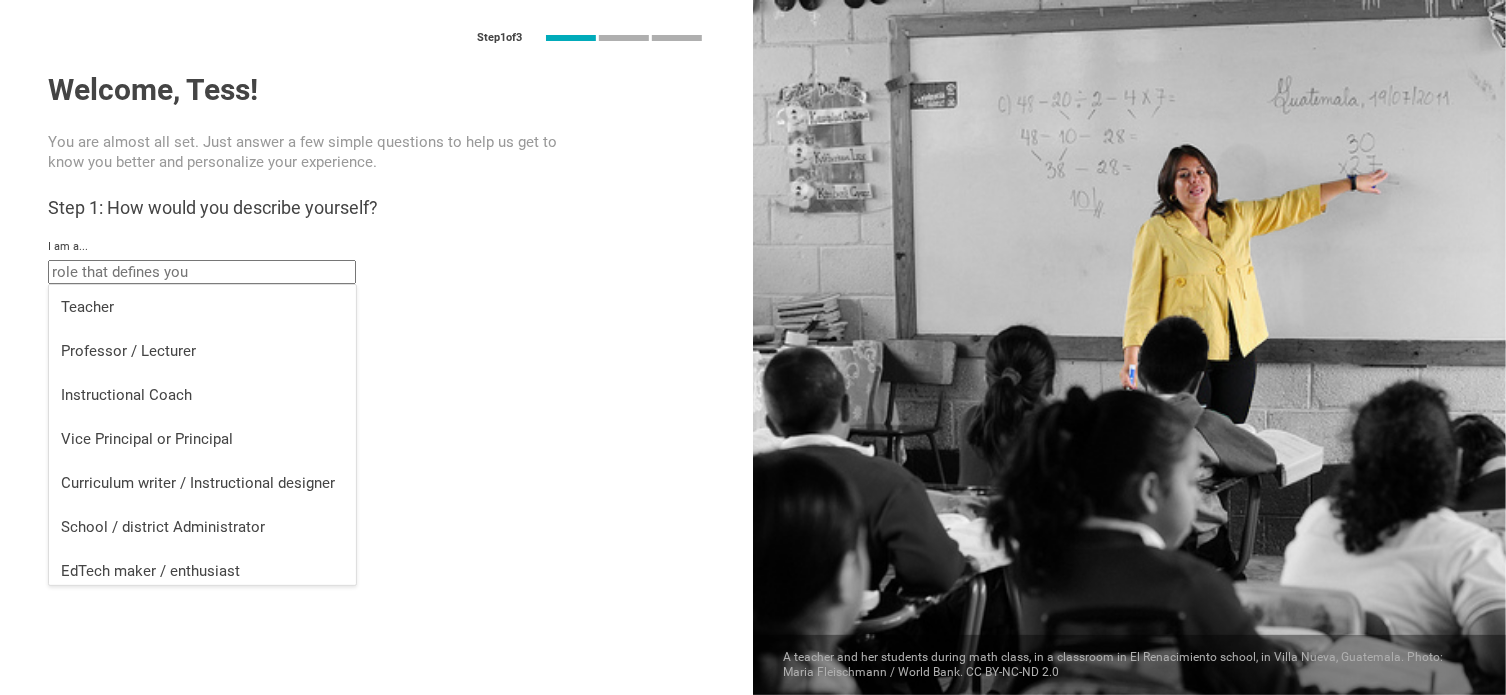 click at bounding box center (202, 272) 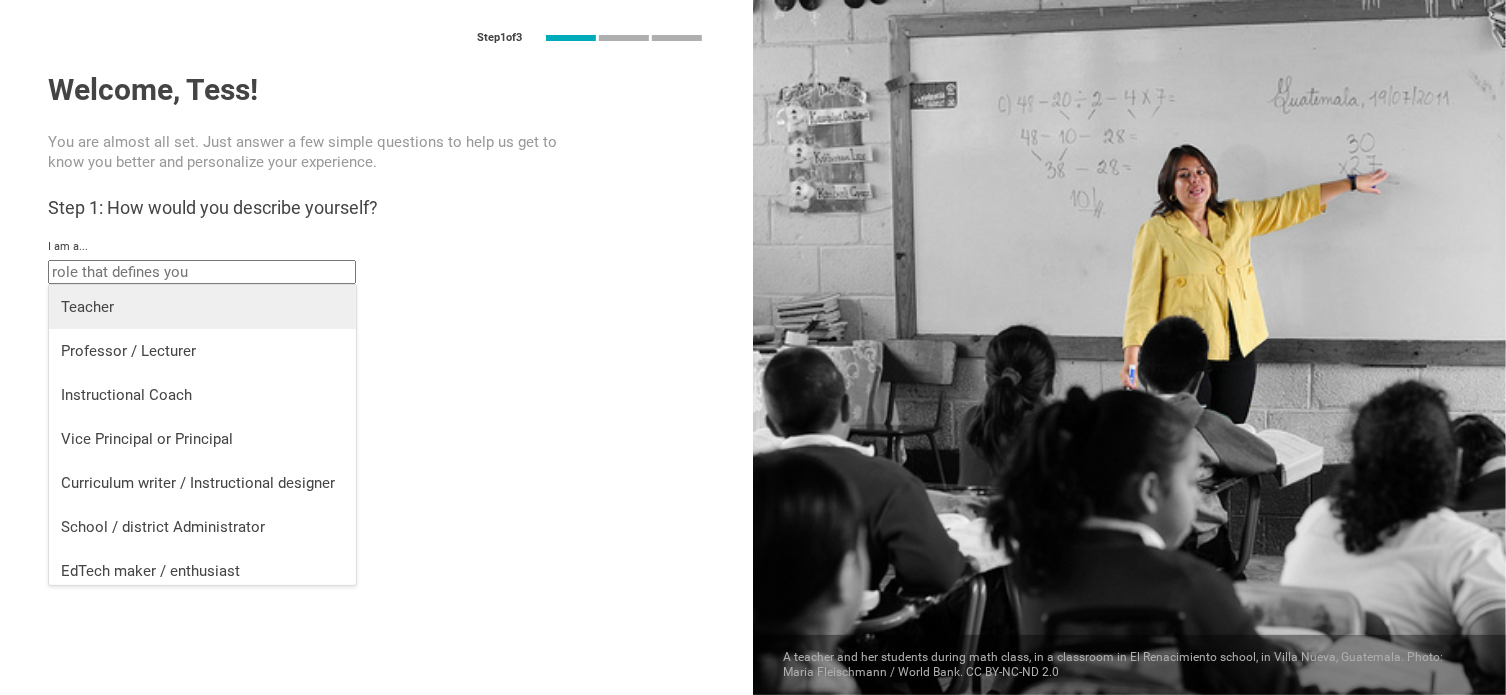 click on "Teacher" at bounding box center [202, 307] 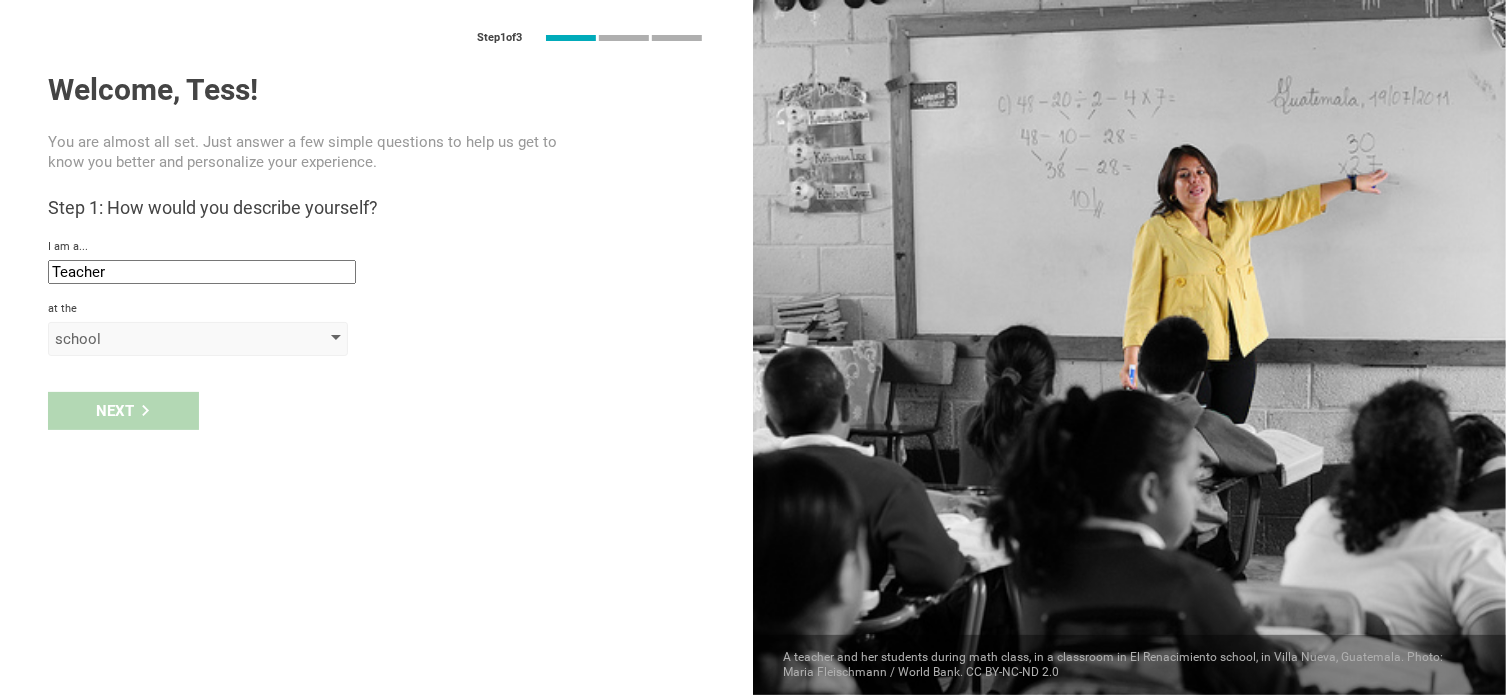 click on "school" at bounding box center (198, 339) 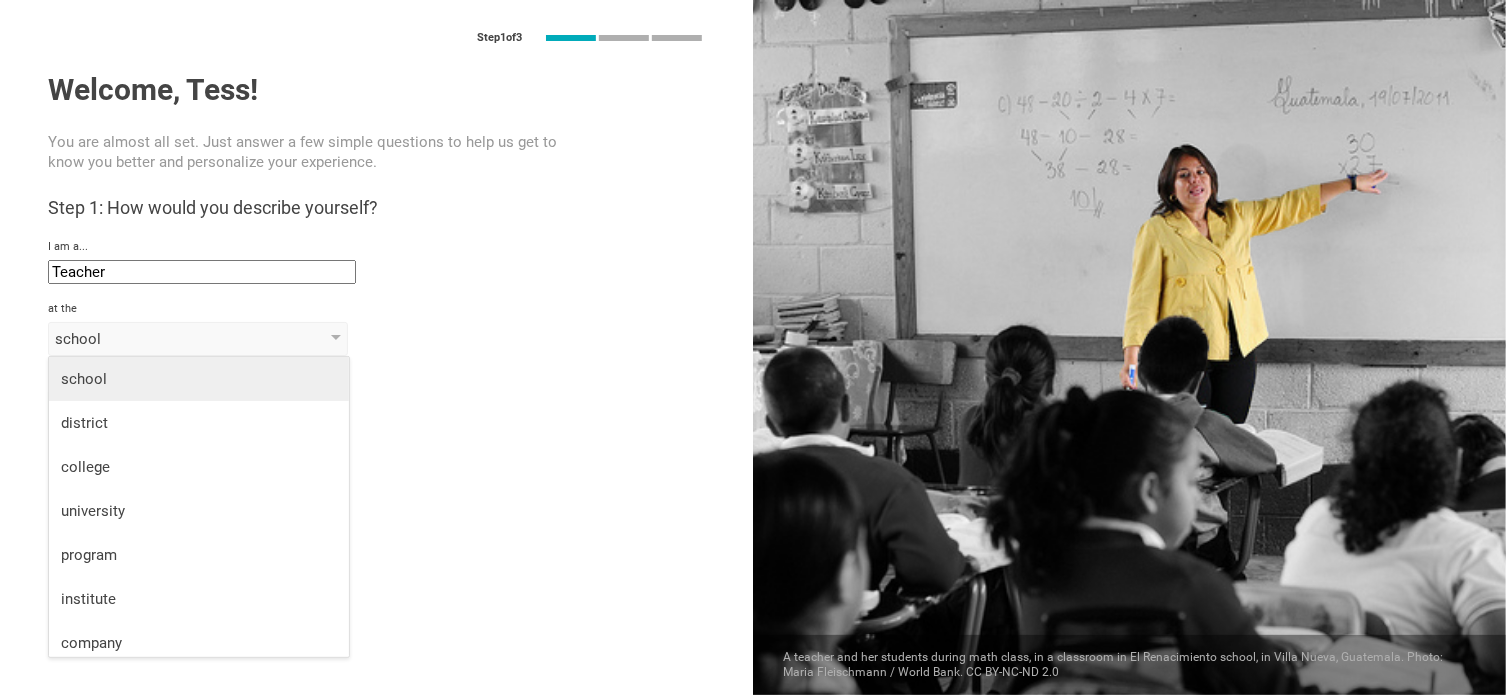 click on "school" at bounding box center (199, 379) 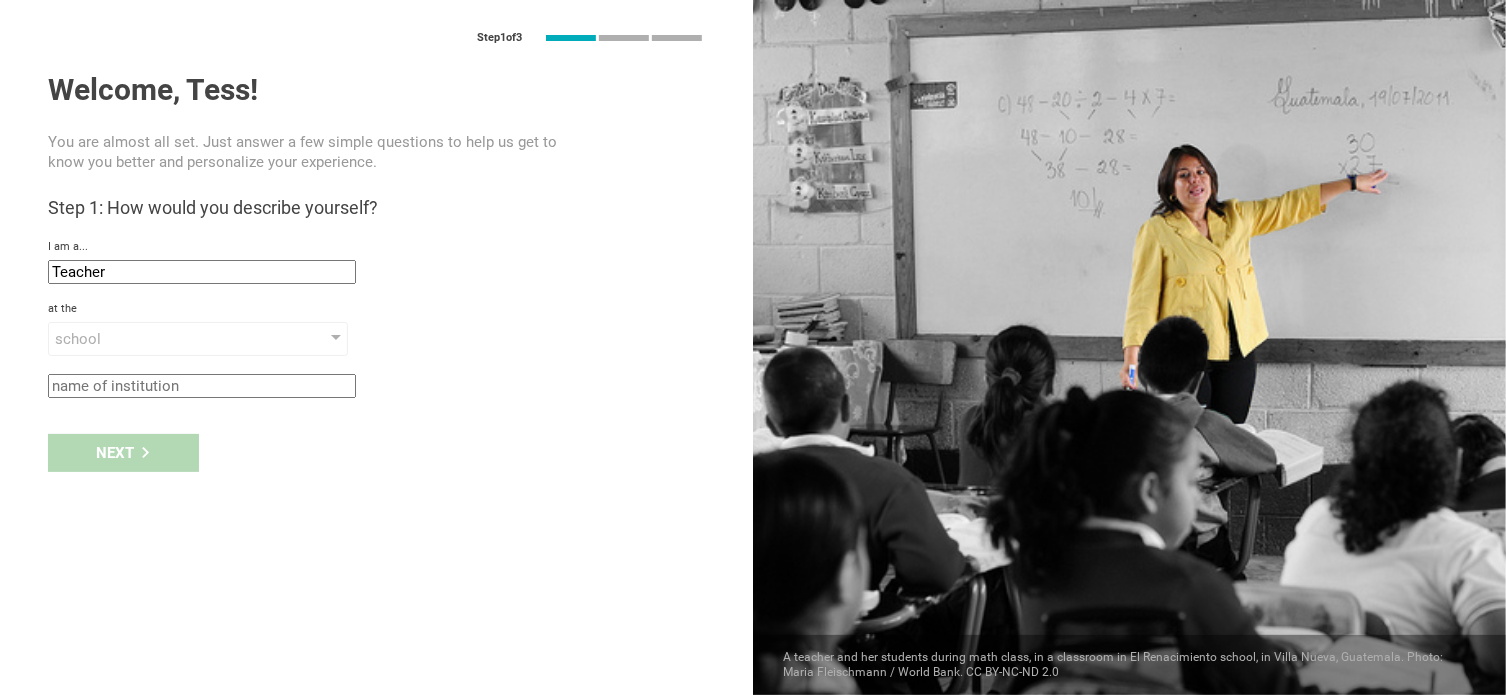 click 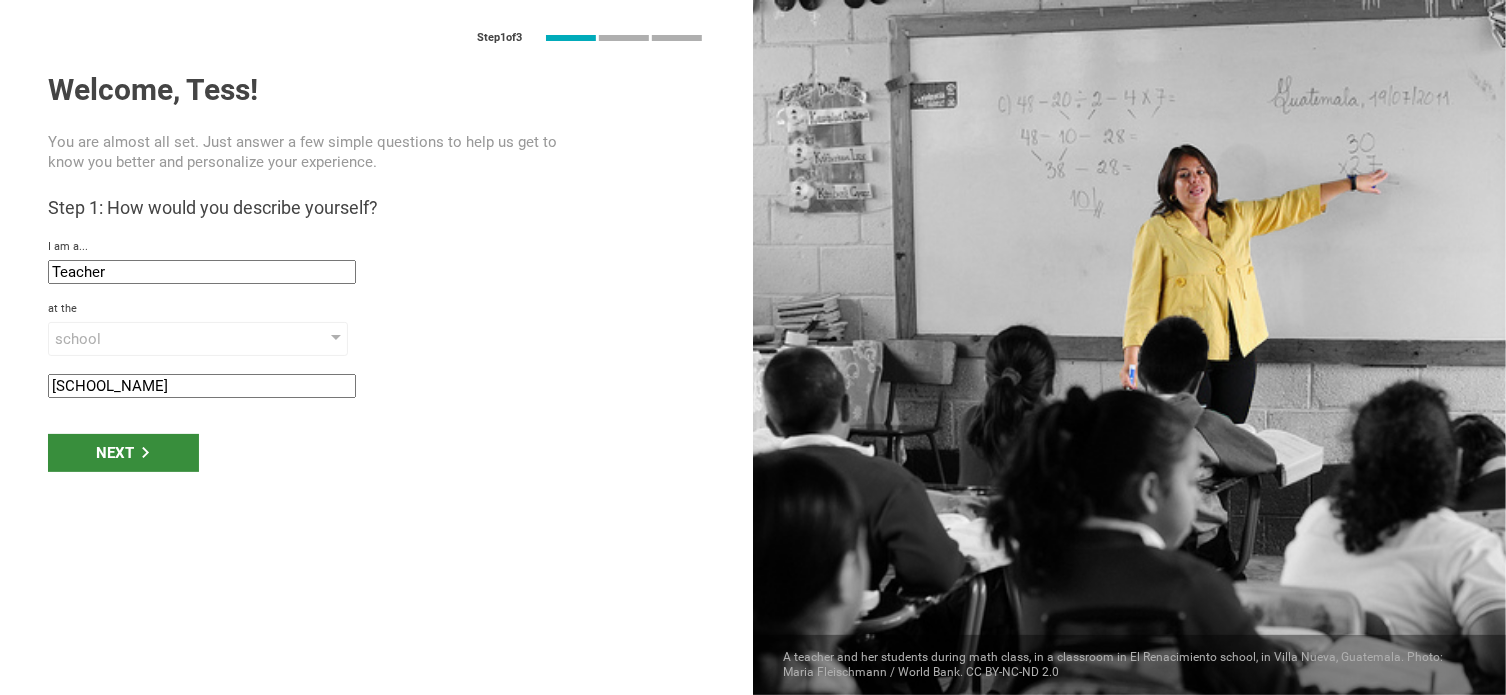 type on "[SCHOOL_NAME]" 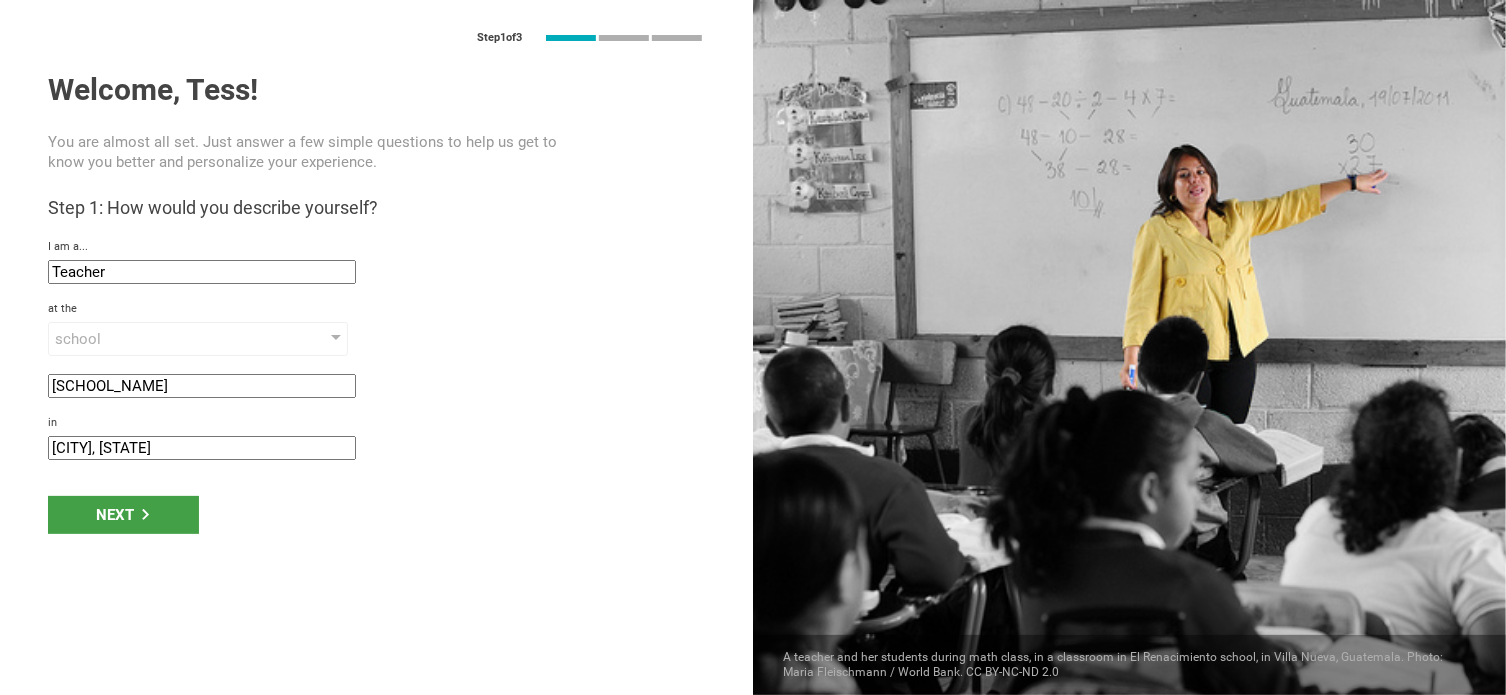 click on "[CITY], [STATE]" 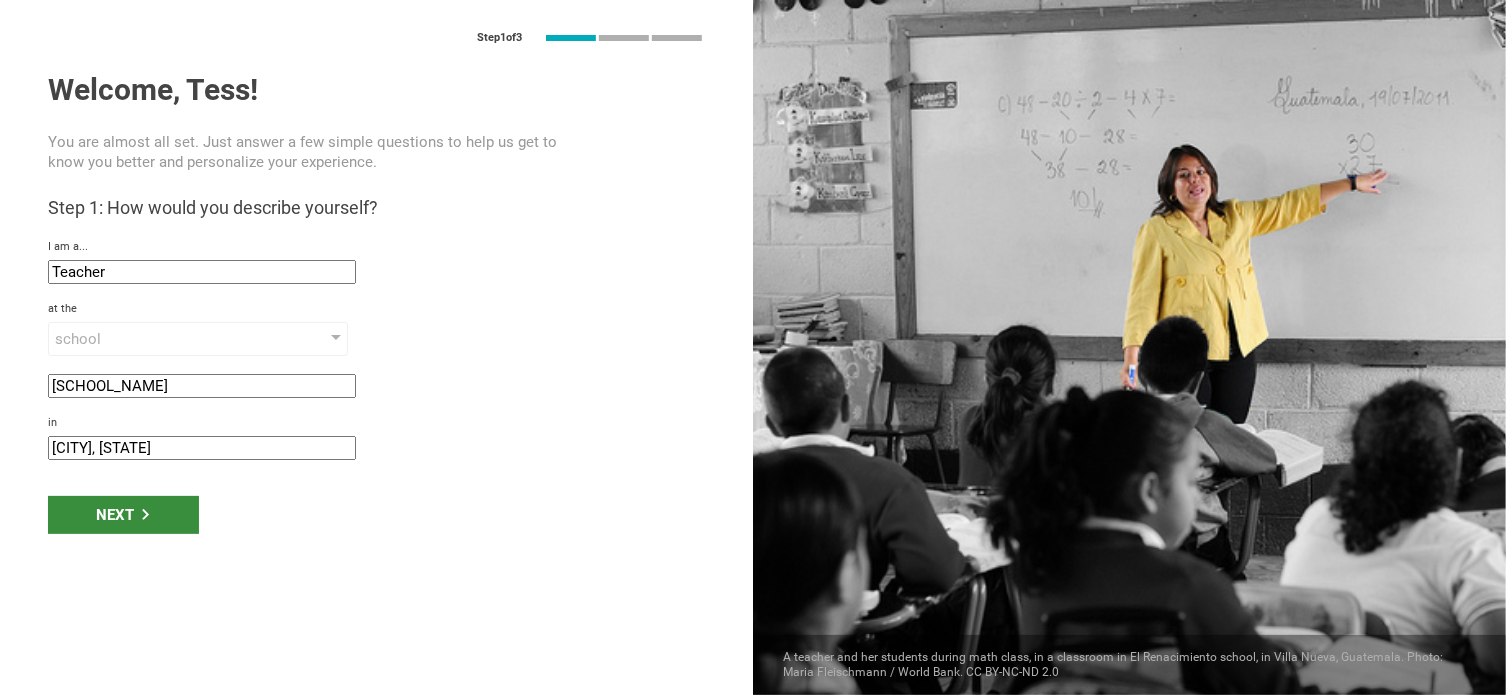 type on "[CITY], [STATE]" 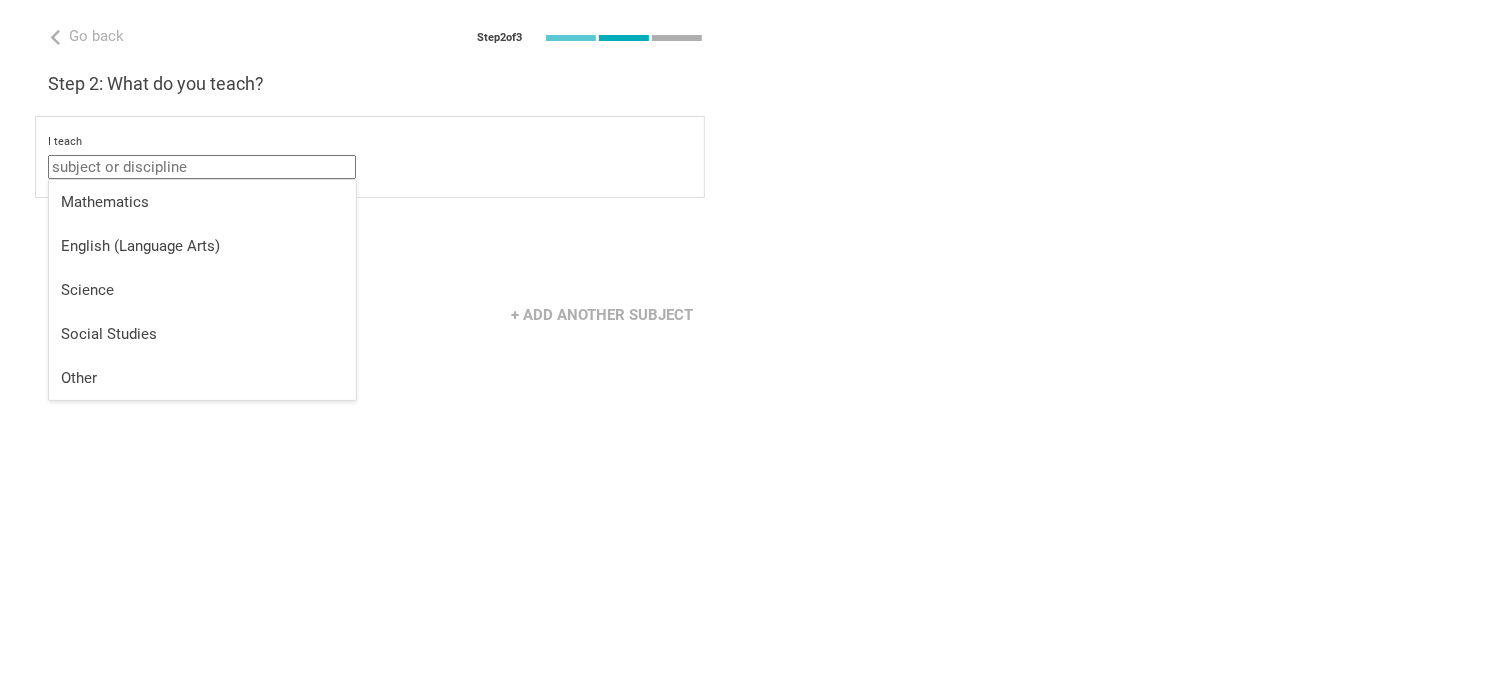 click at bounding box center (202, 167) 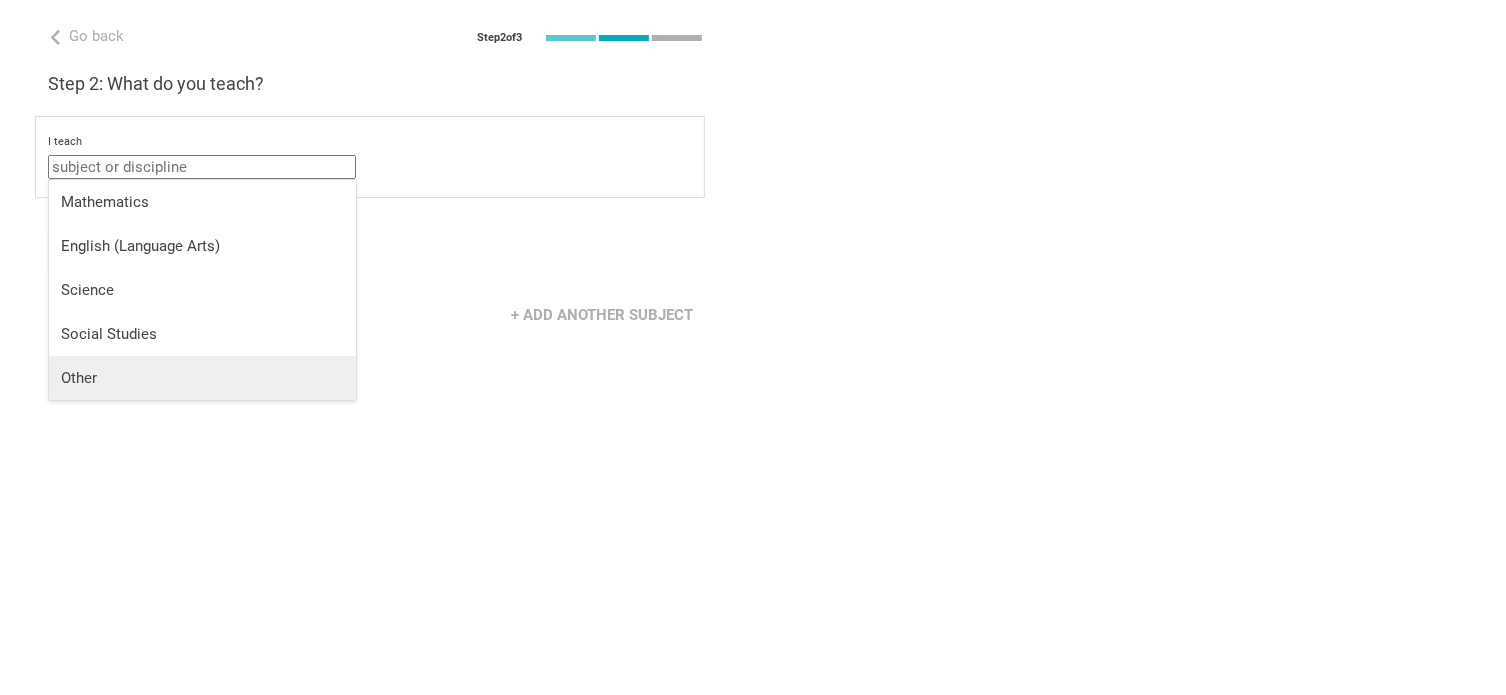 click on "Other" at bounding box center (202, 378) 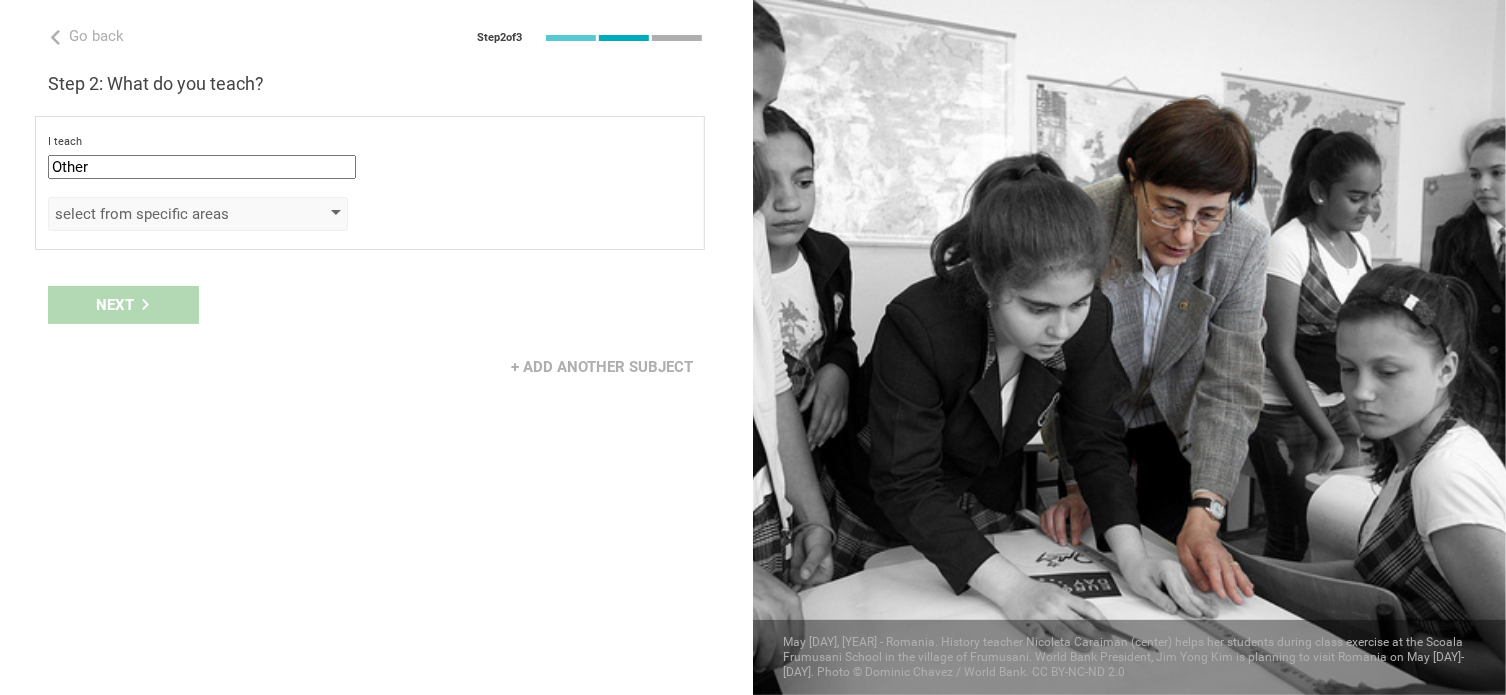 click on "select from specific areas" at bounding box center [169, 214] 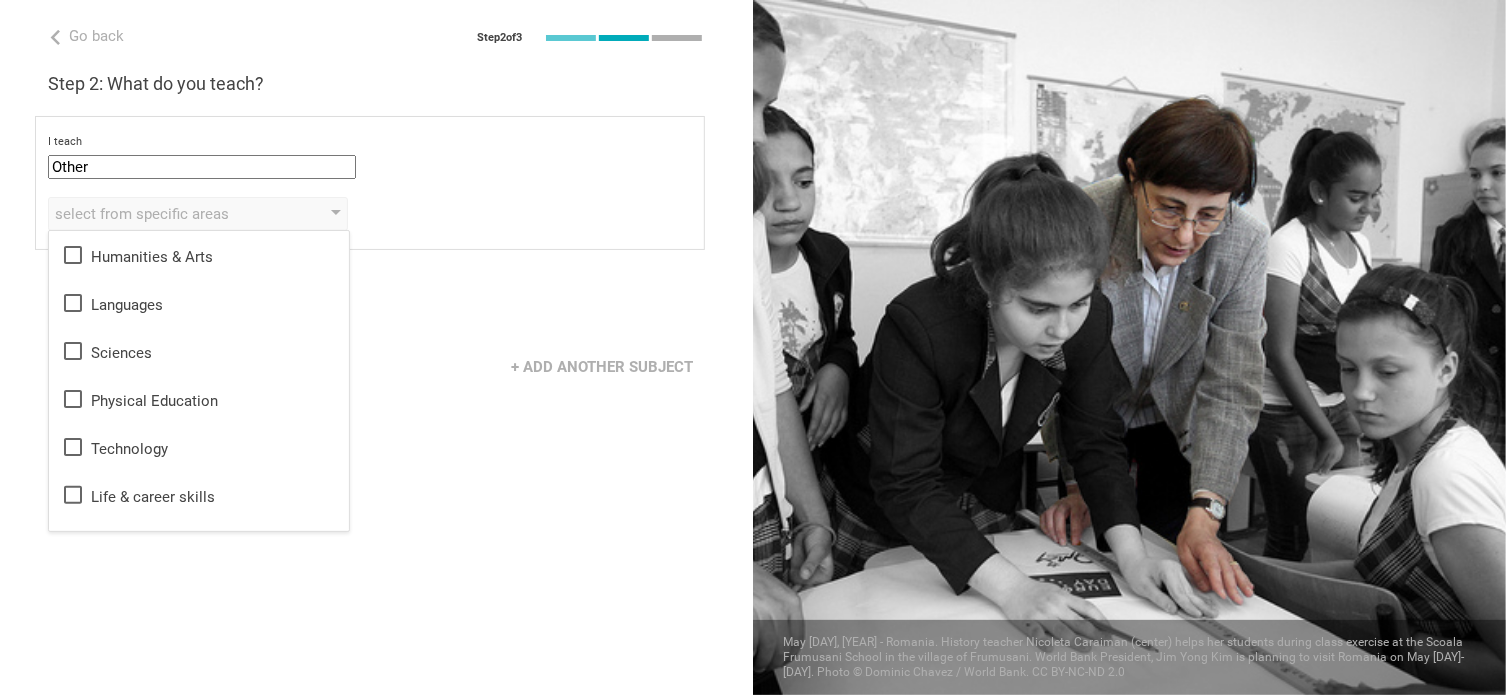 scroll, scrollTop: 36, scrollLeft: 0, axis: vertical 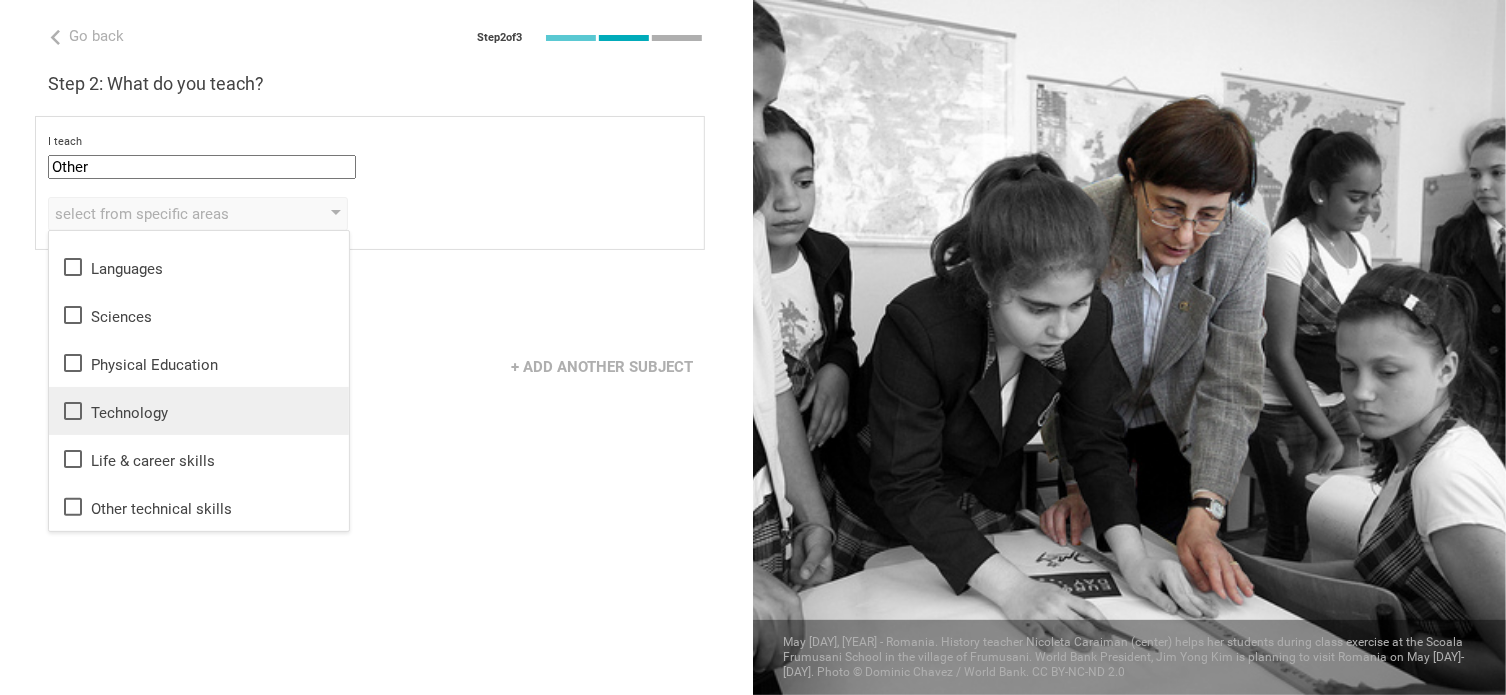click 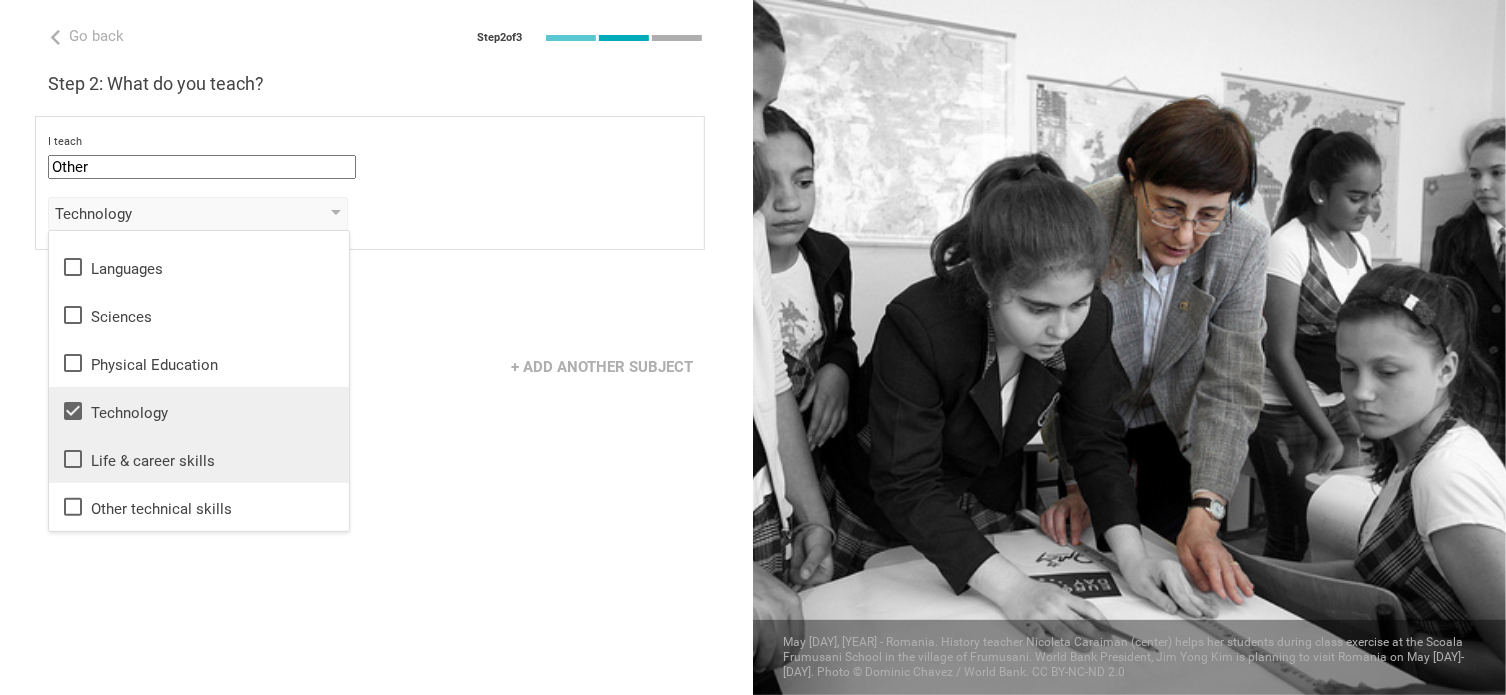click 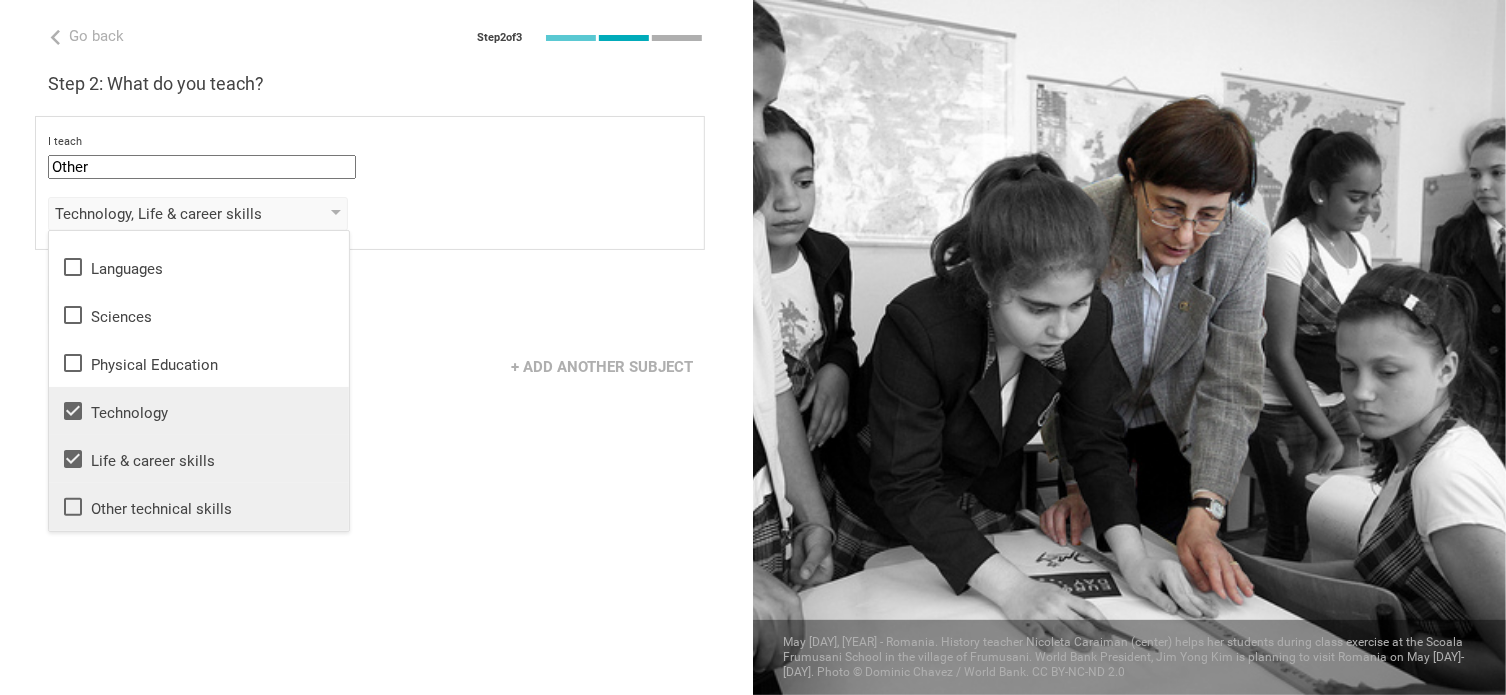 click 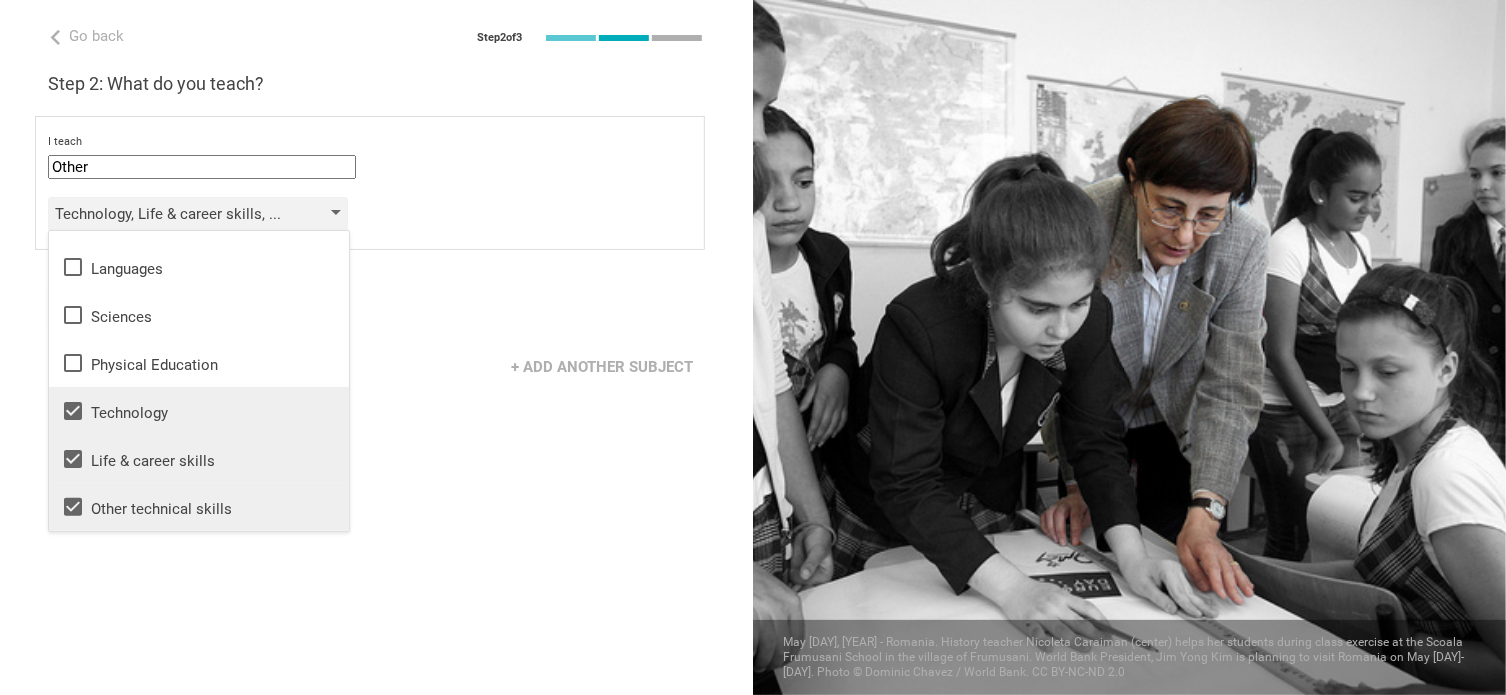 click at bounding box center [336, 214] 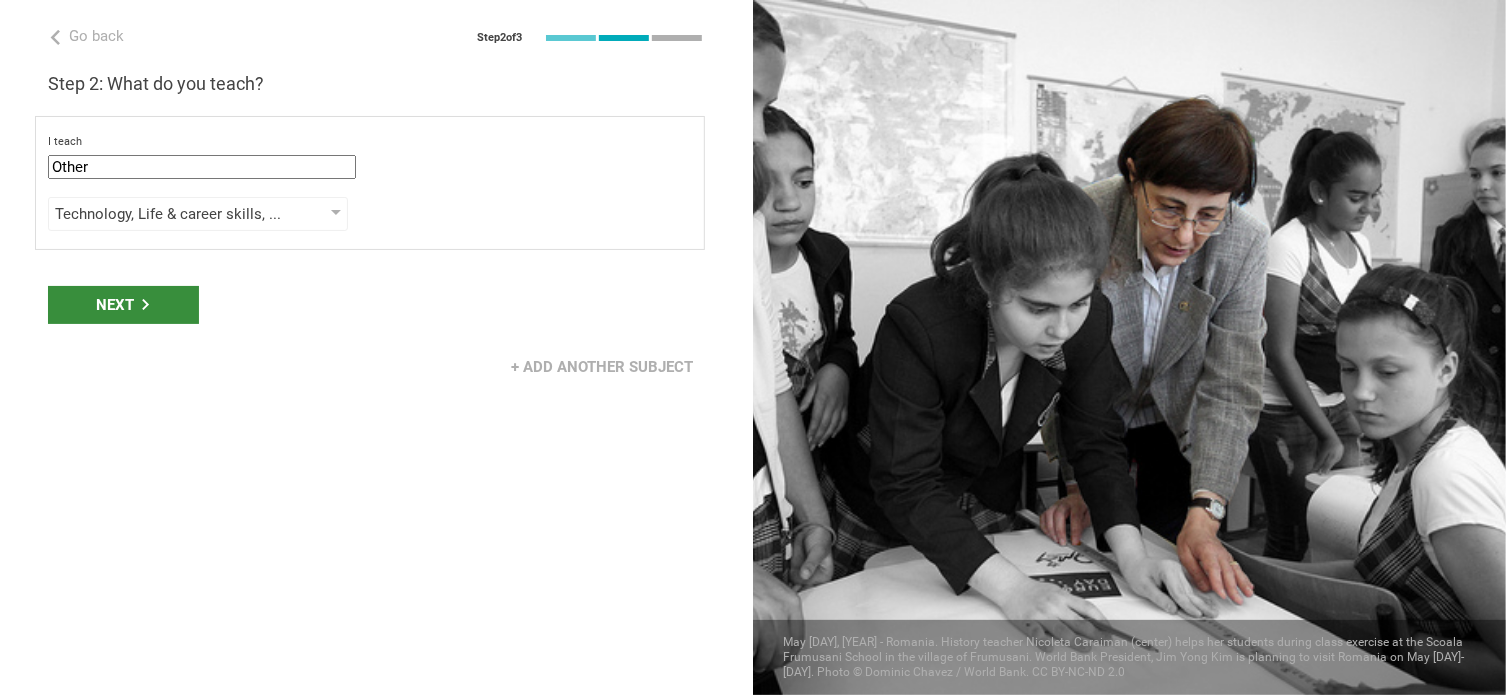 click on "Next" at bounding box center [123, 305] 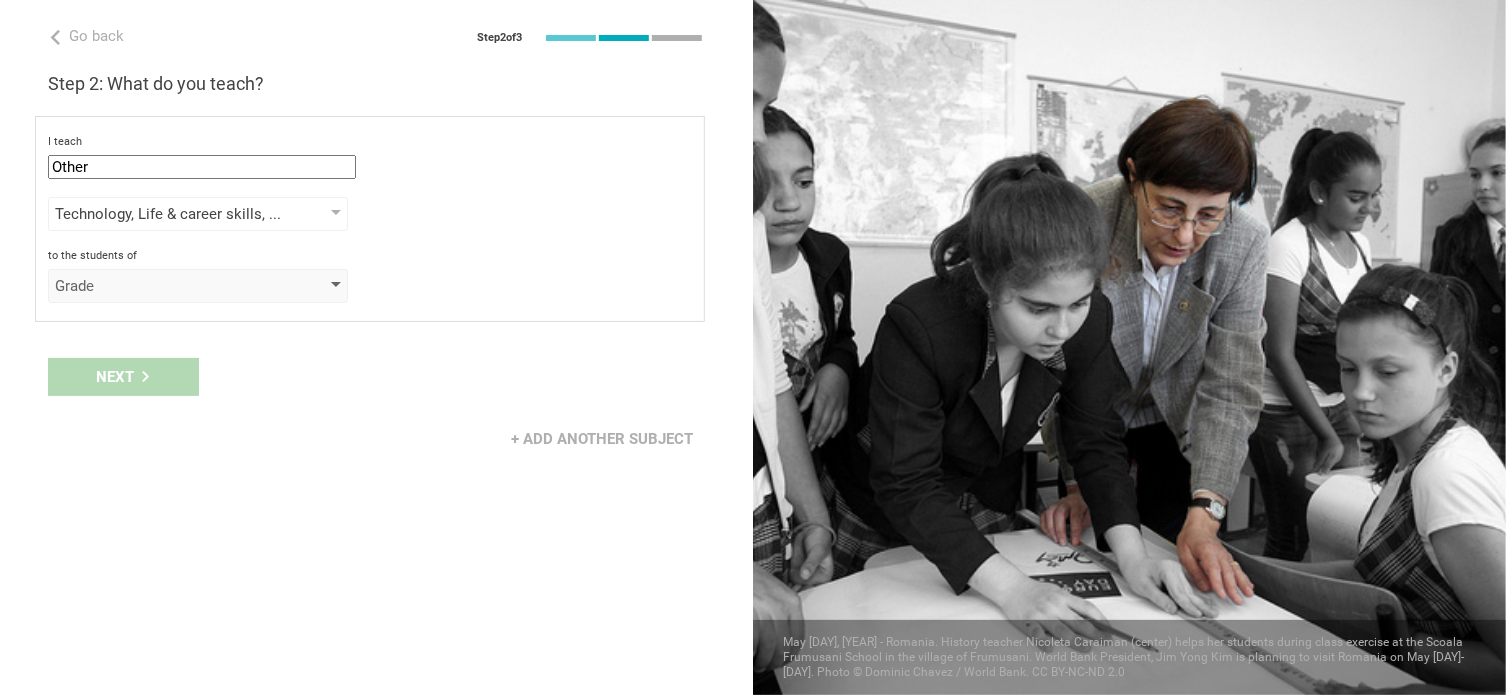 click on "Grade" at bounding box center [169, 286] 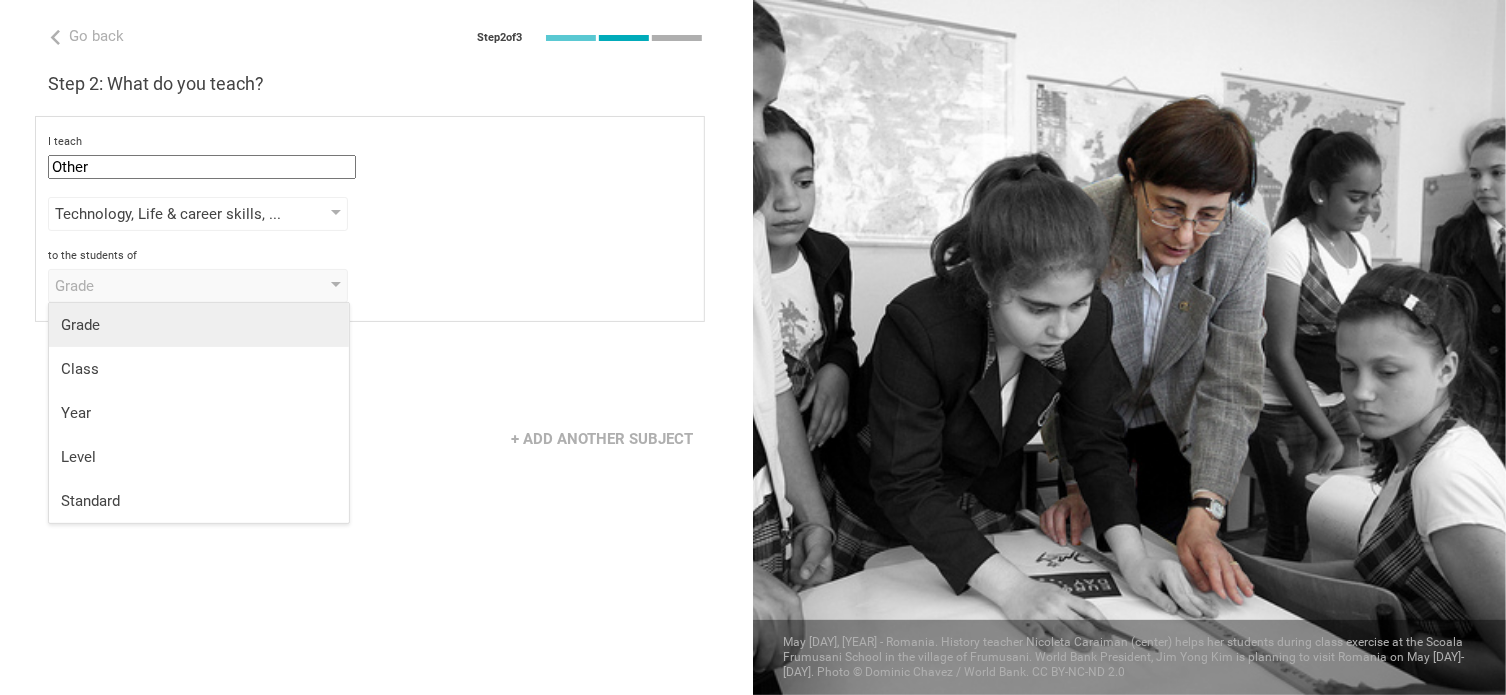 click on "Grade" at bounding box center (199, 325) 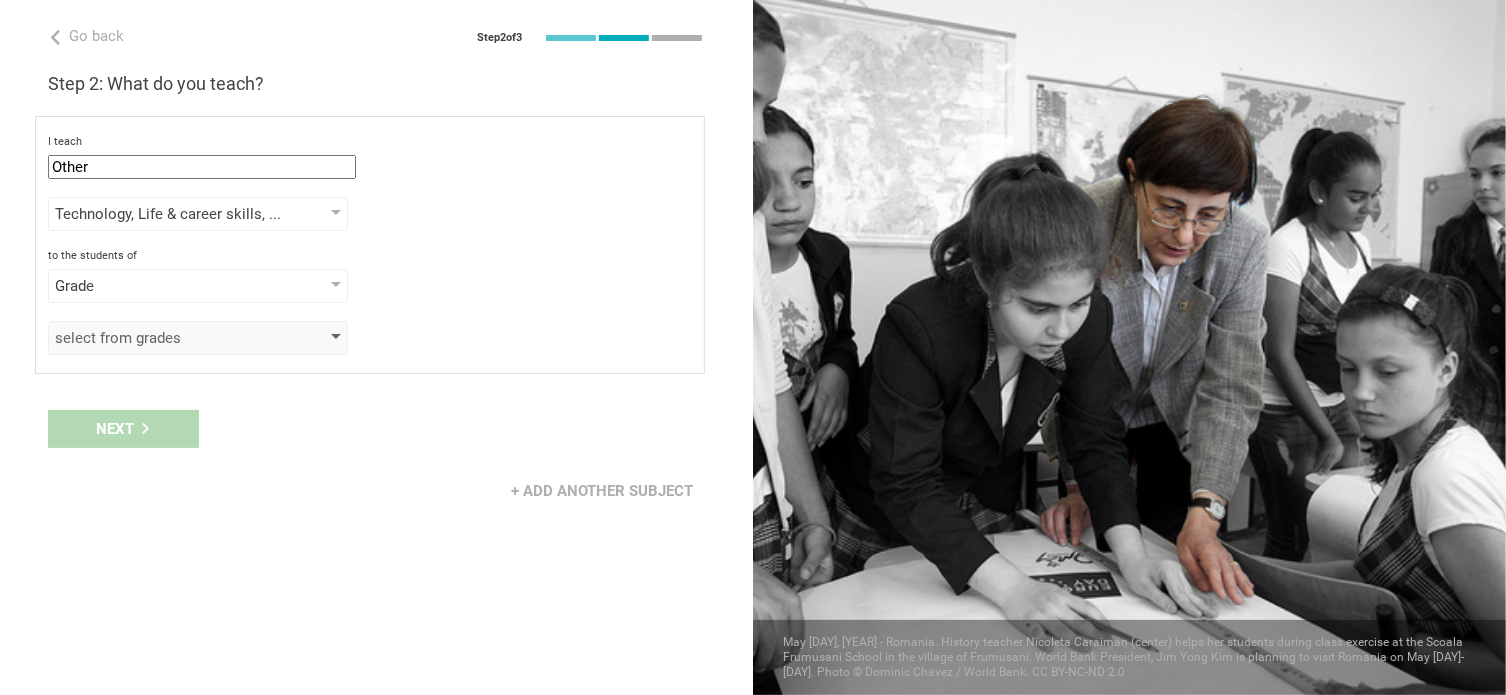 click on "select from grades" at bounding box center (169, 338) 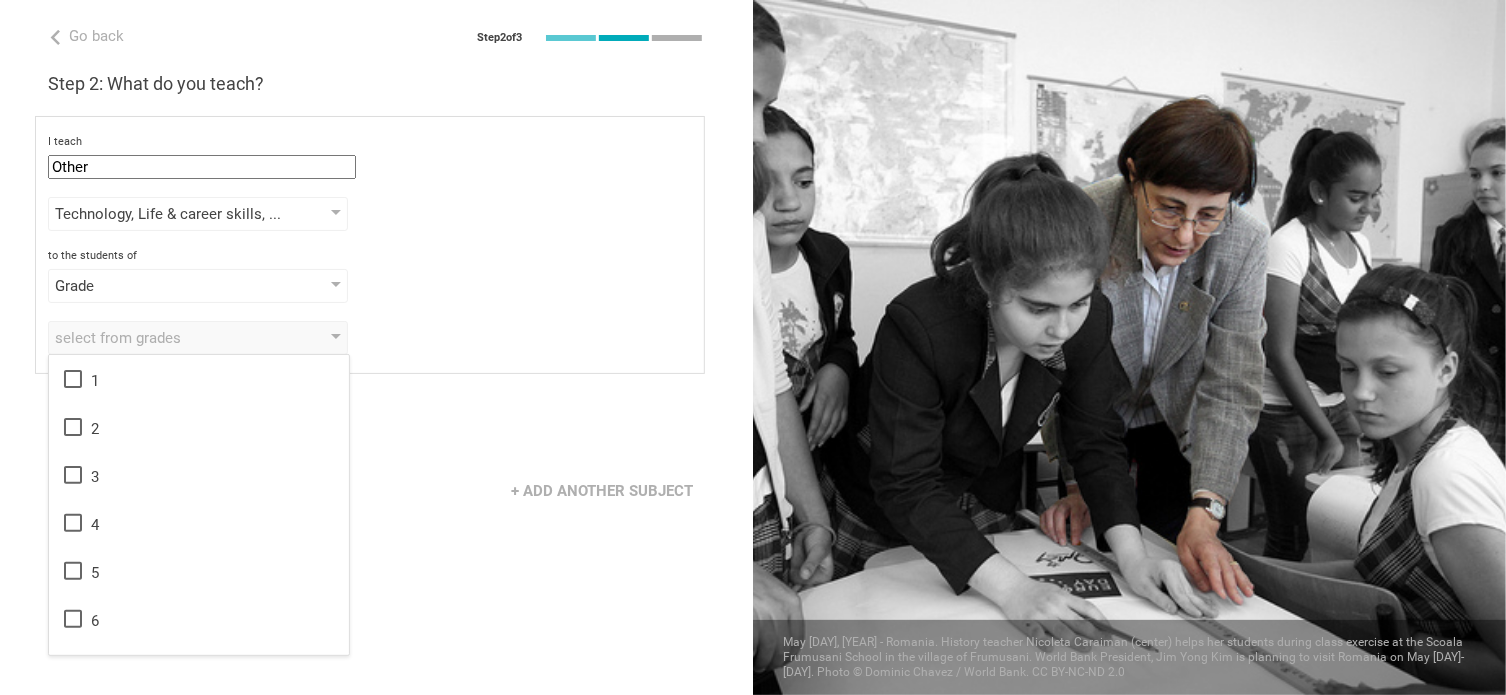 scroll, scrollTop: 262, scrollLeft: 0, axis: vertical 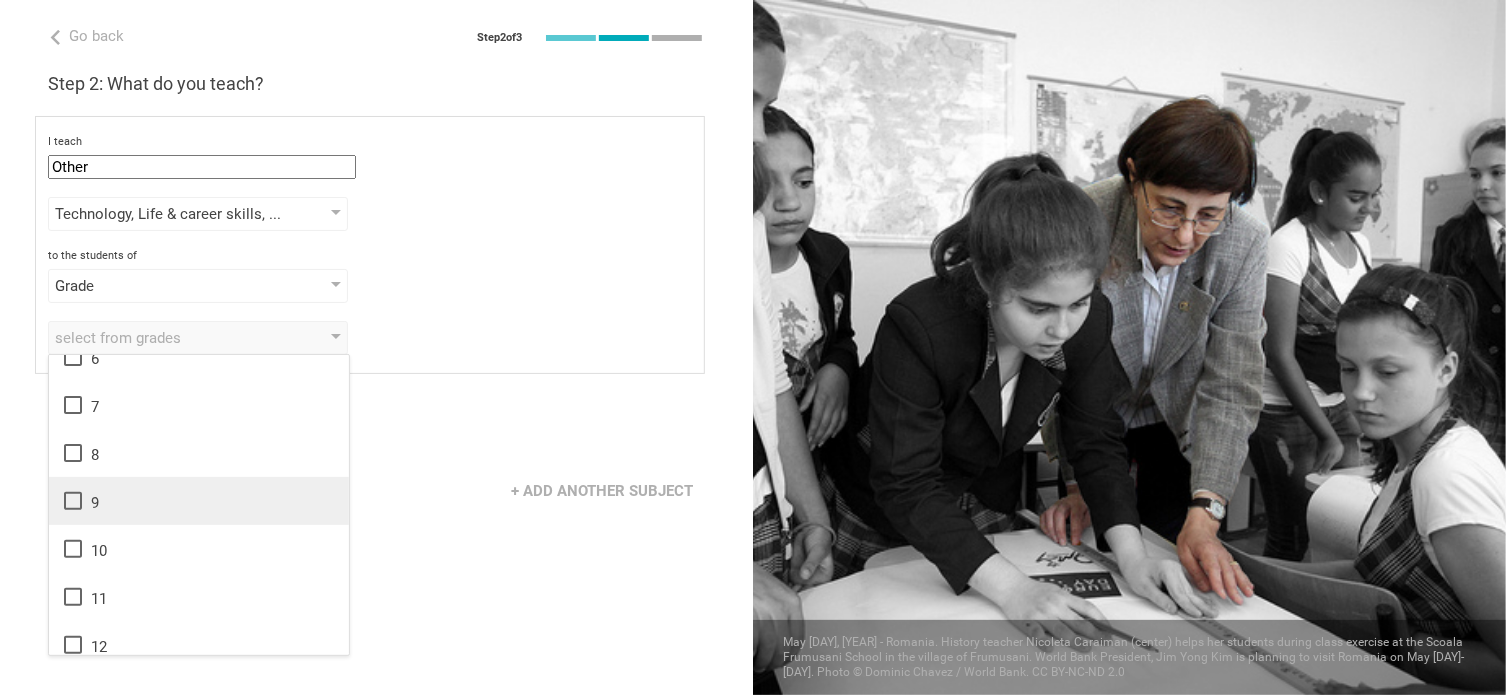 click 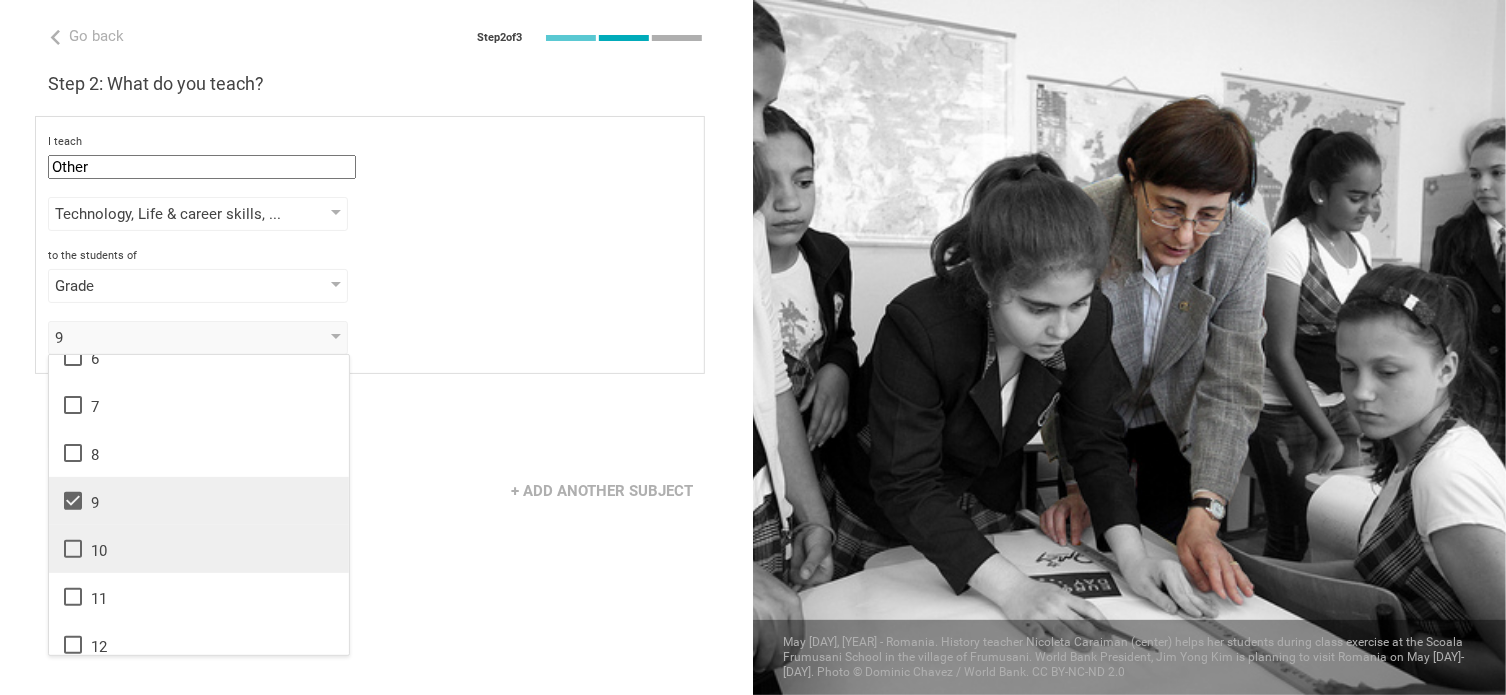 click 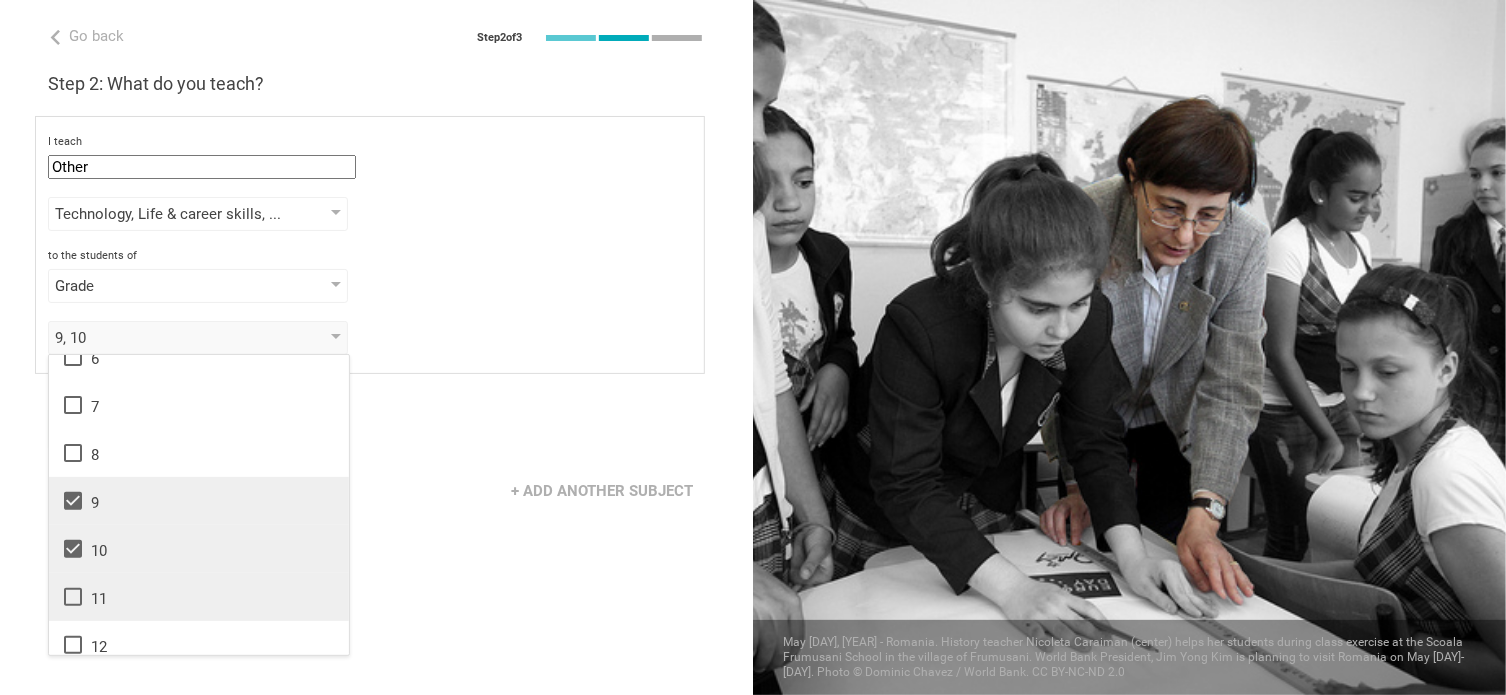 click 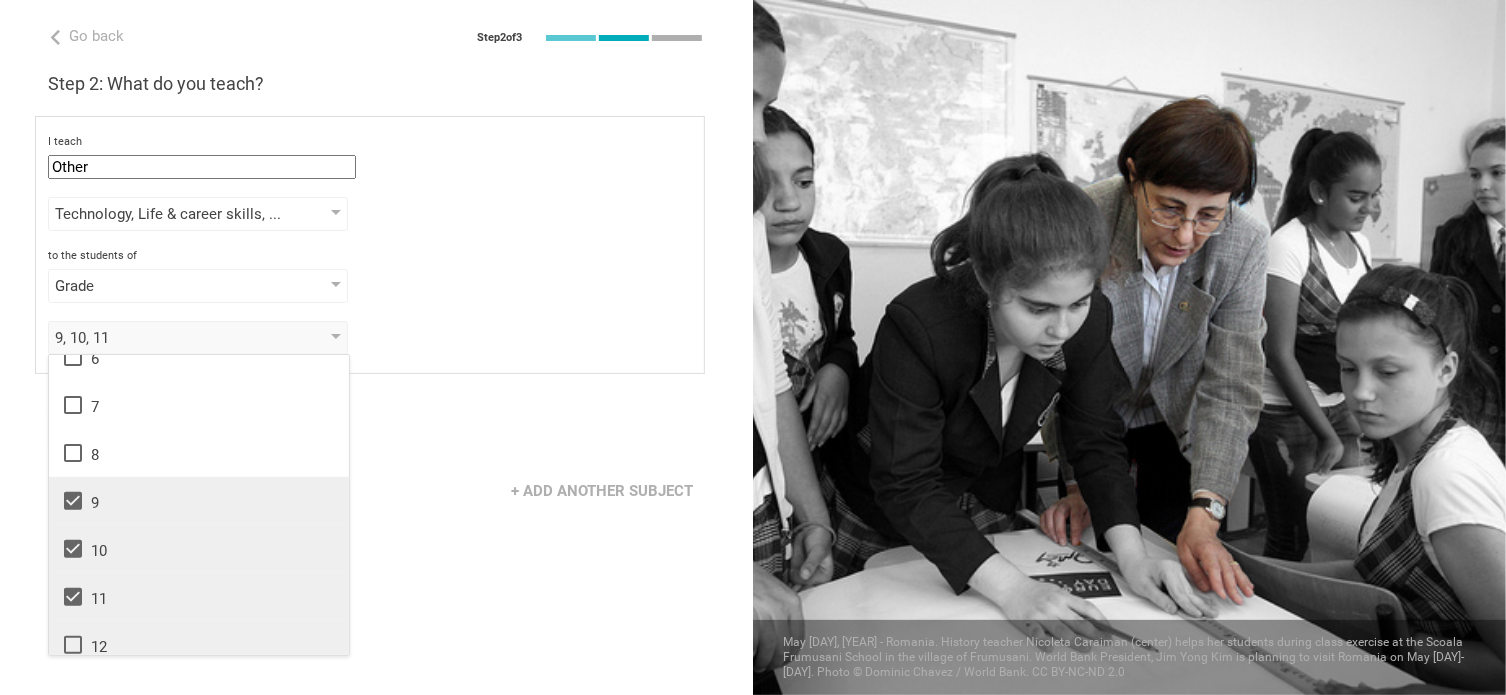 click 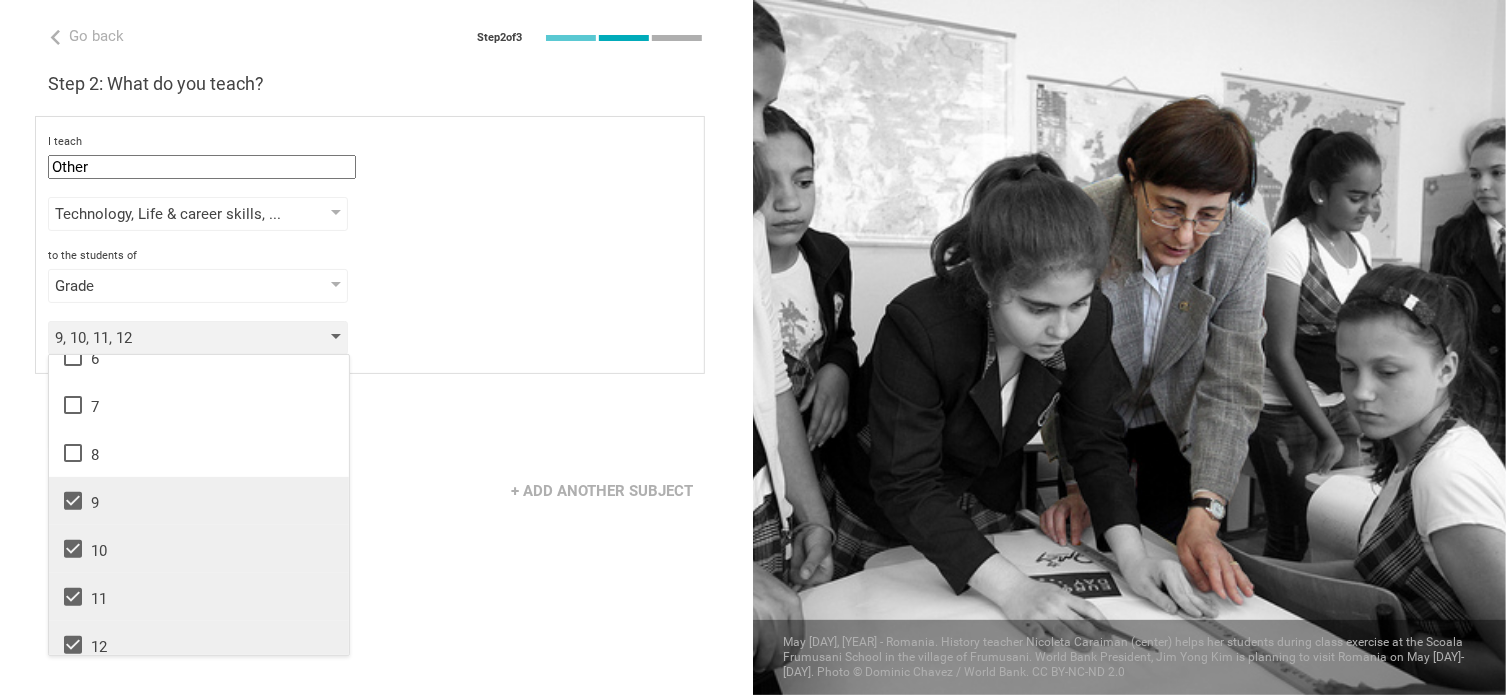 click at bounding box center [336, 338] 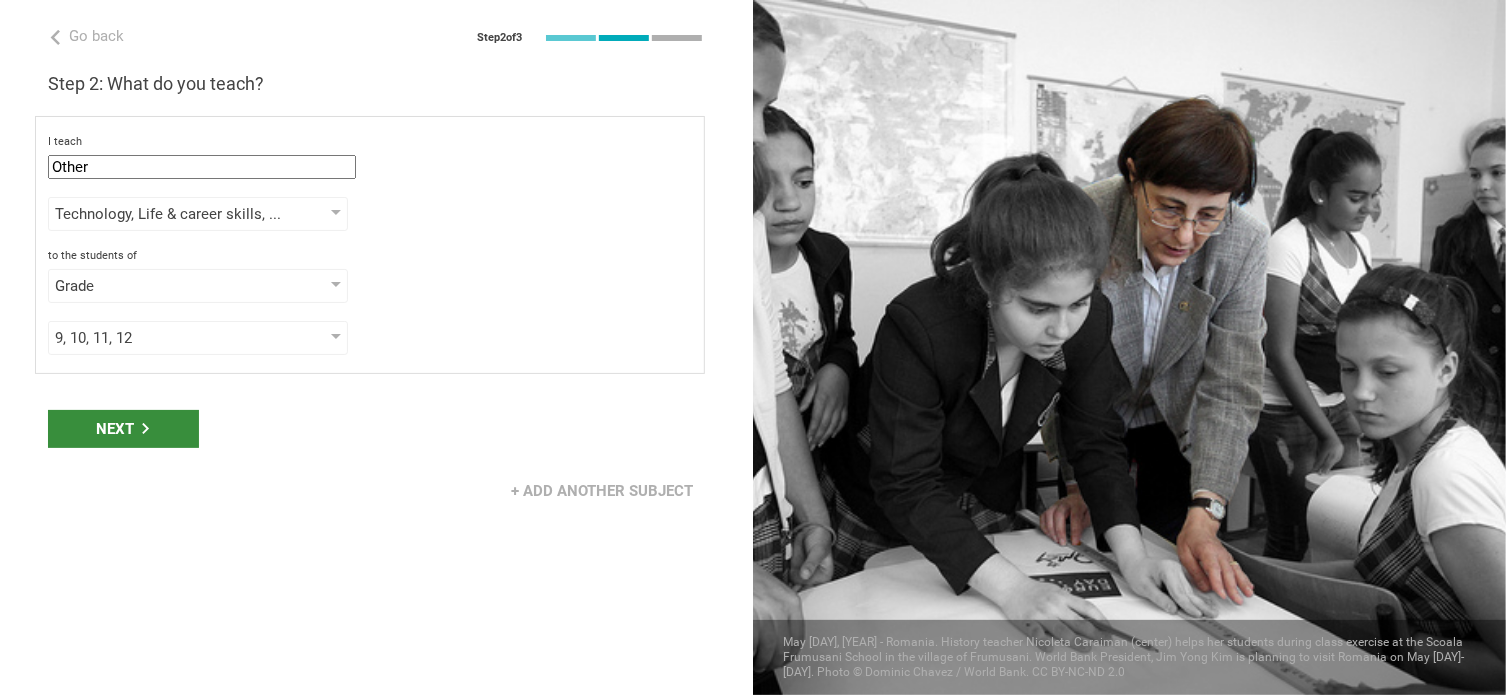 click on "Next" at bounding box center (123, 429) 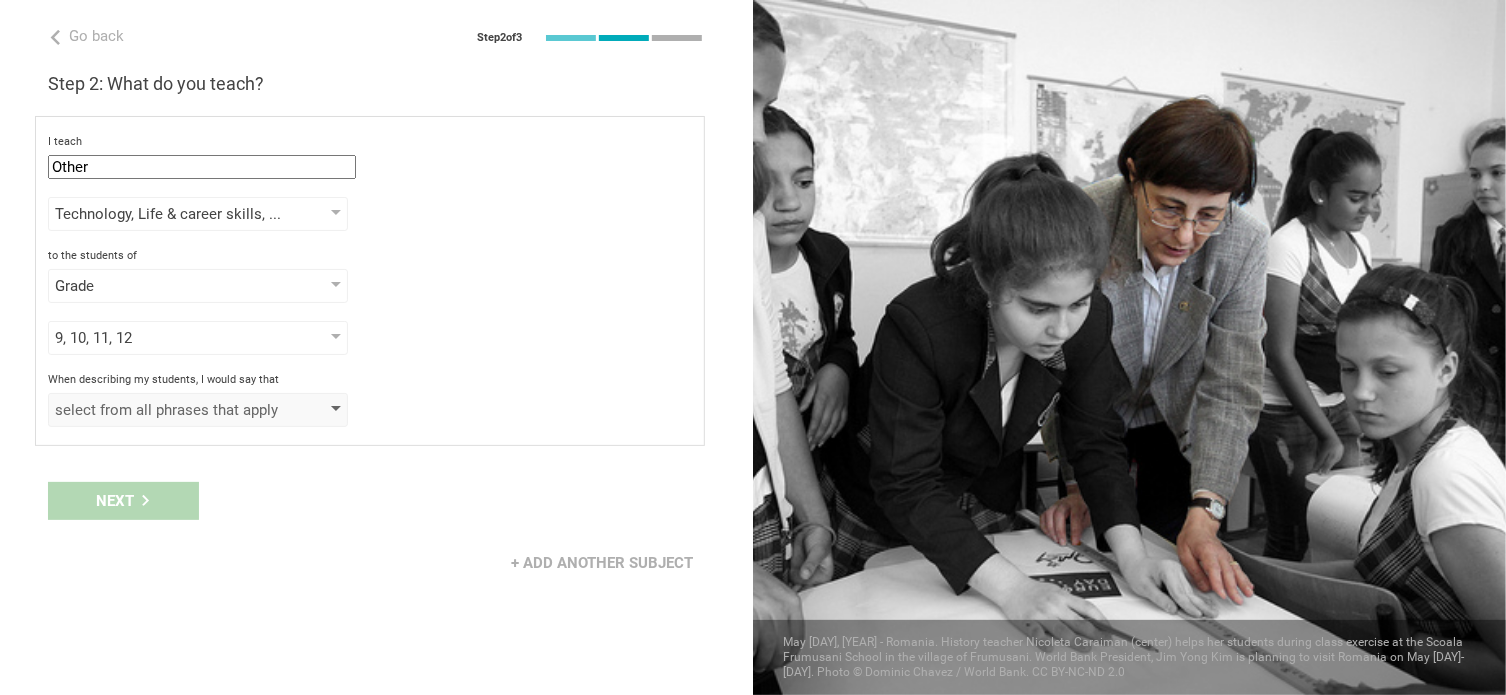 click on "select from all phrases that apply" at bounding box center (169, 410) 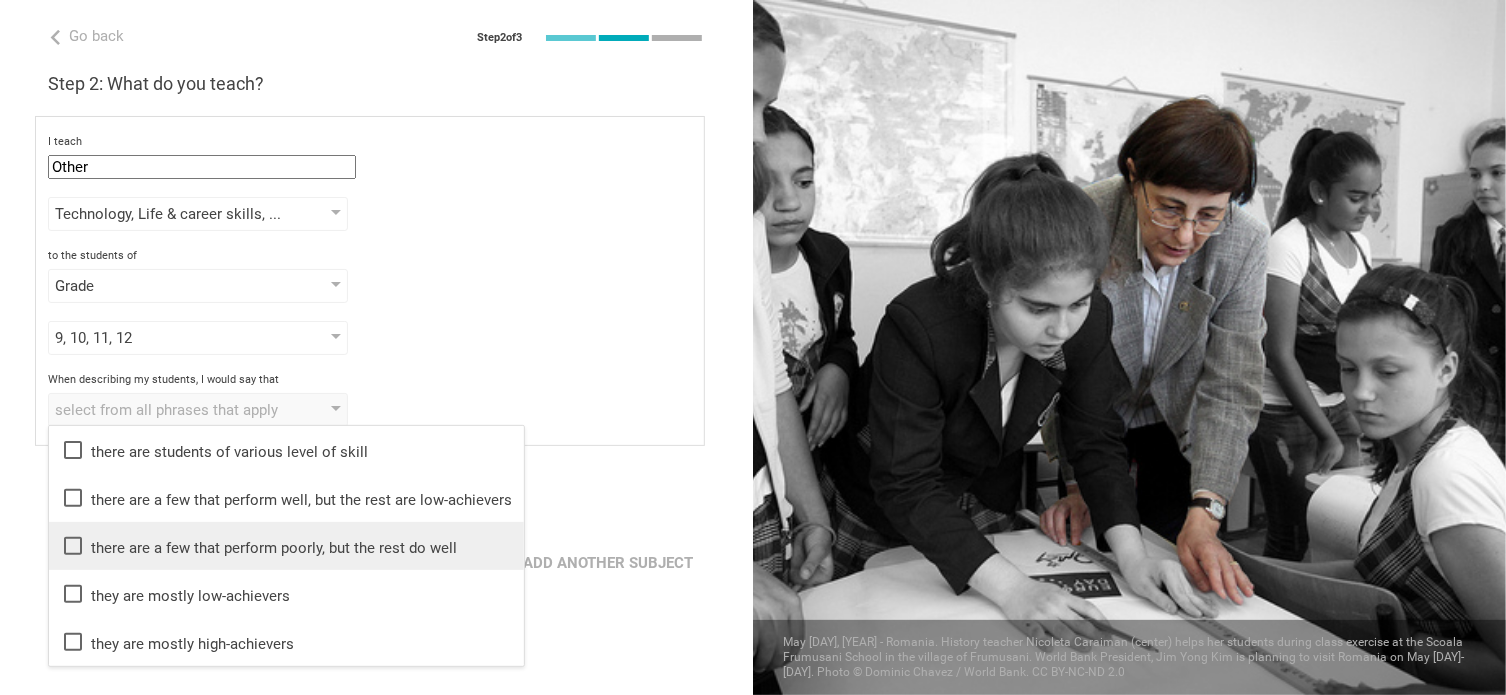 click 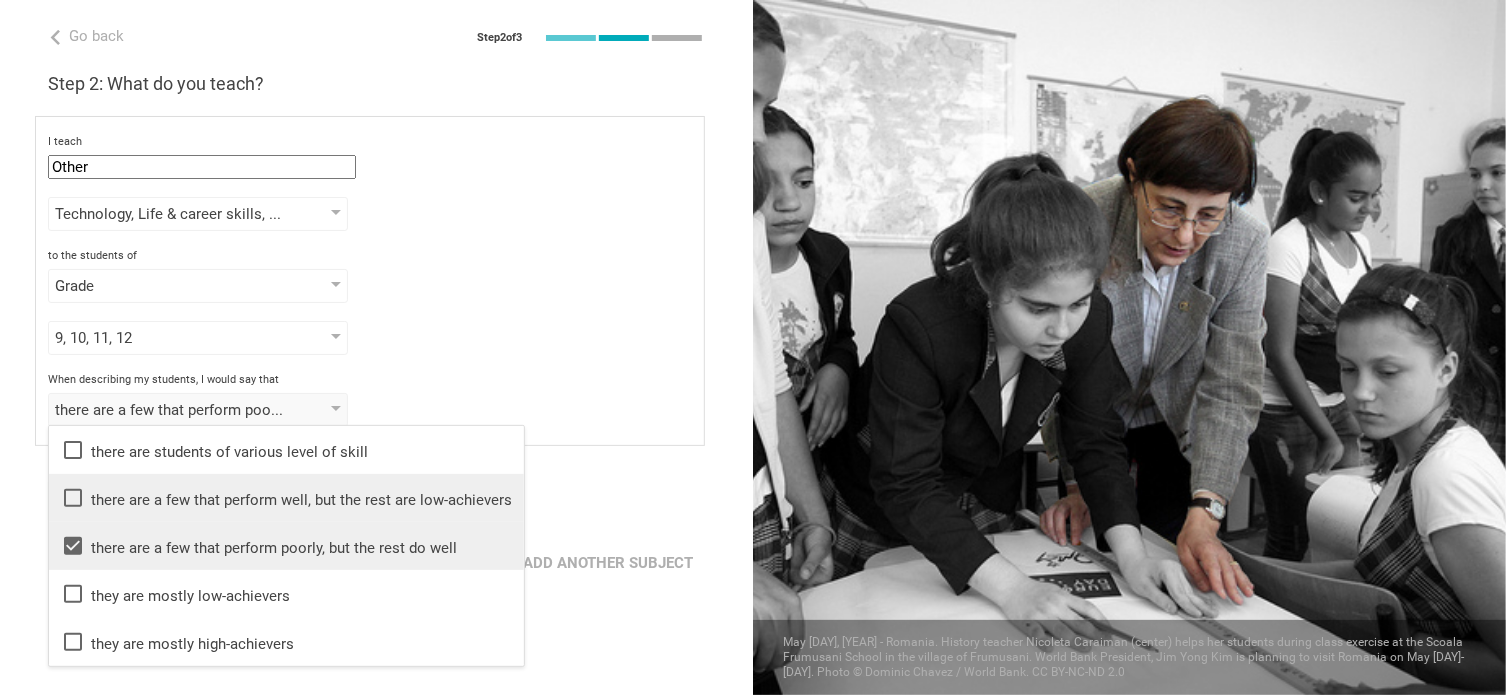 click 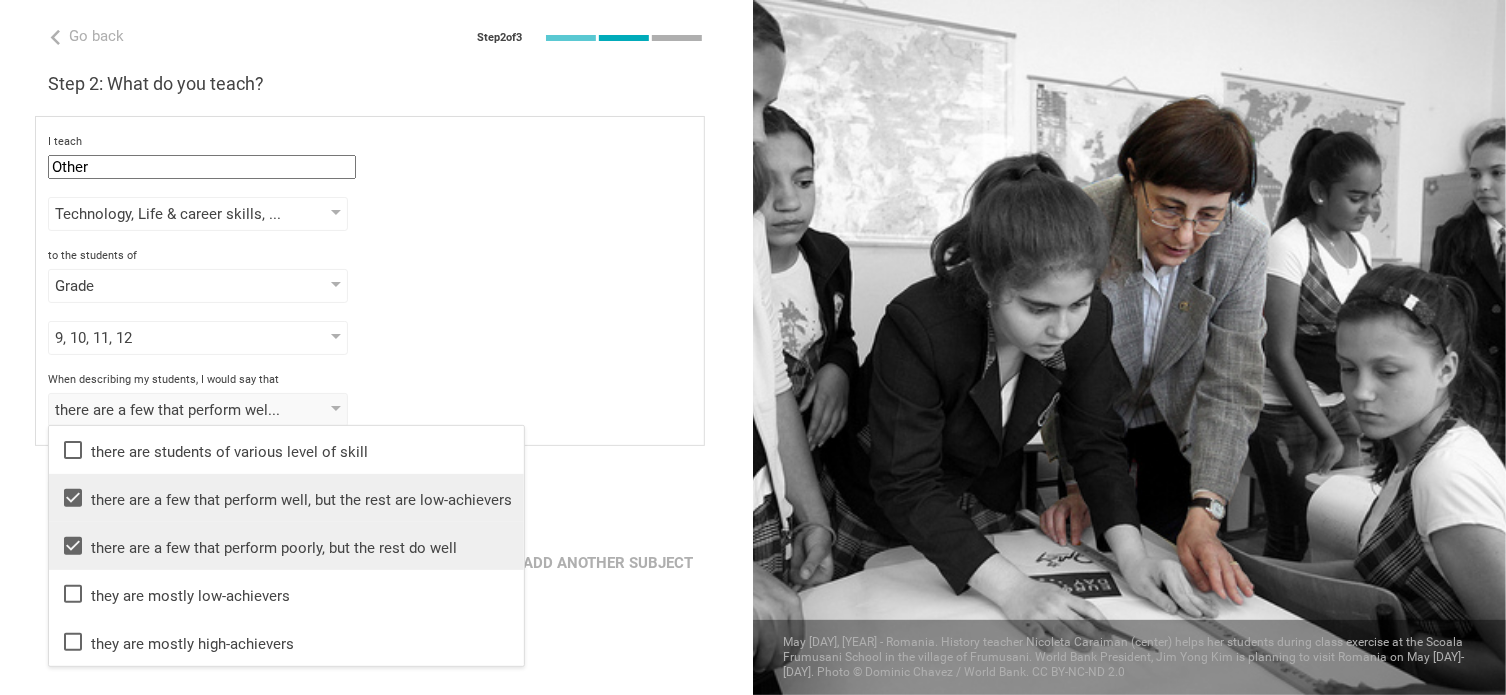 click 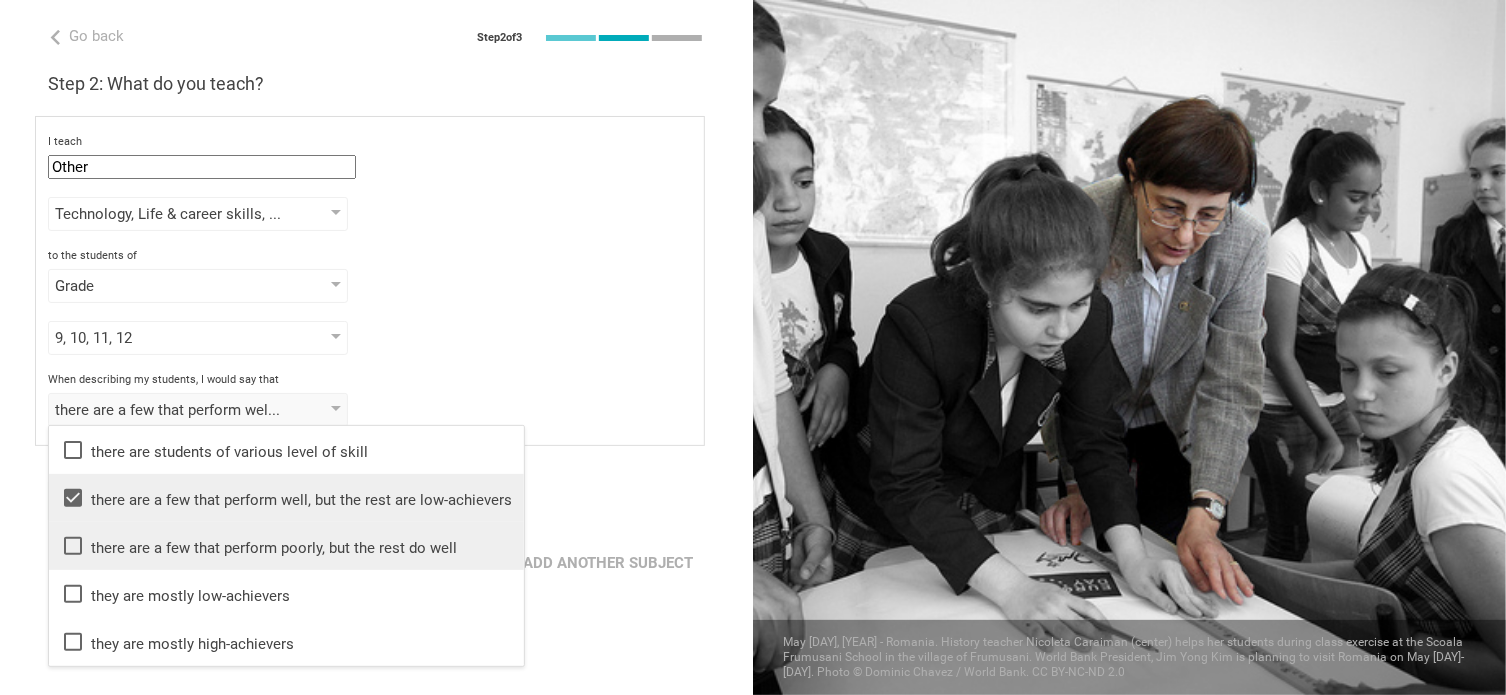 click 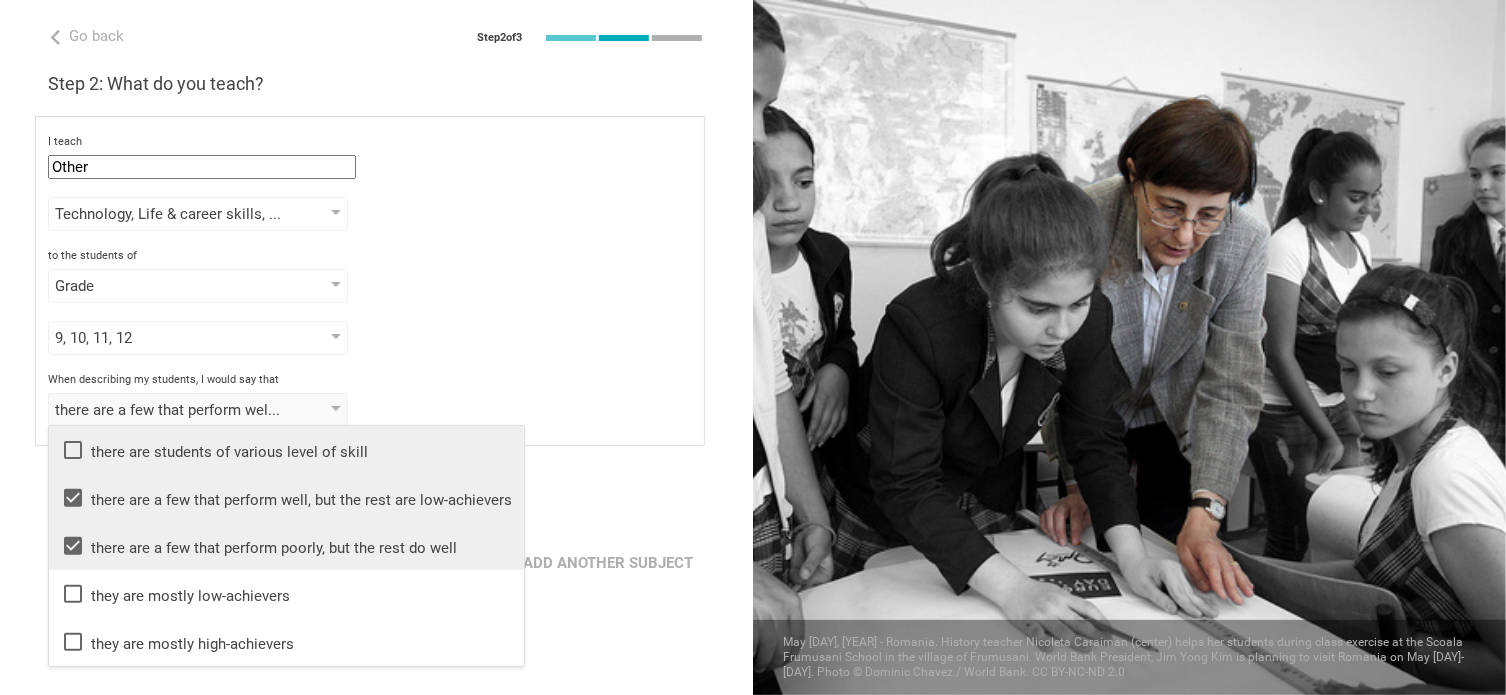 click 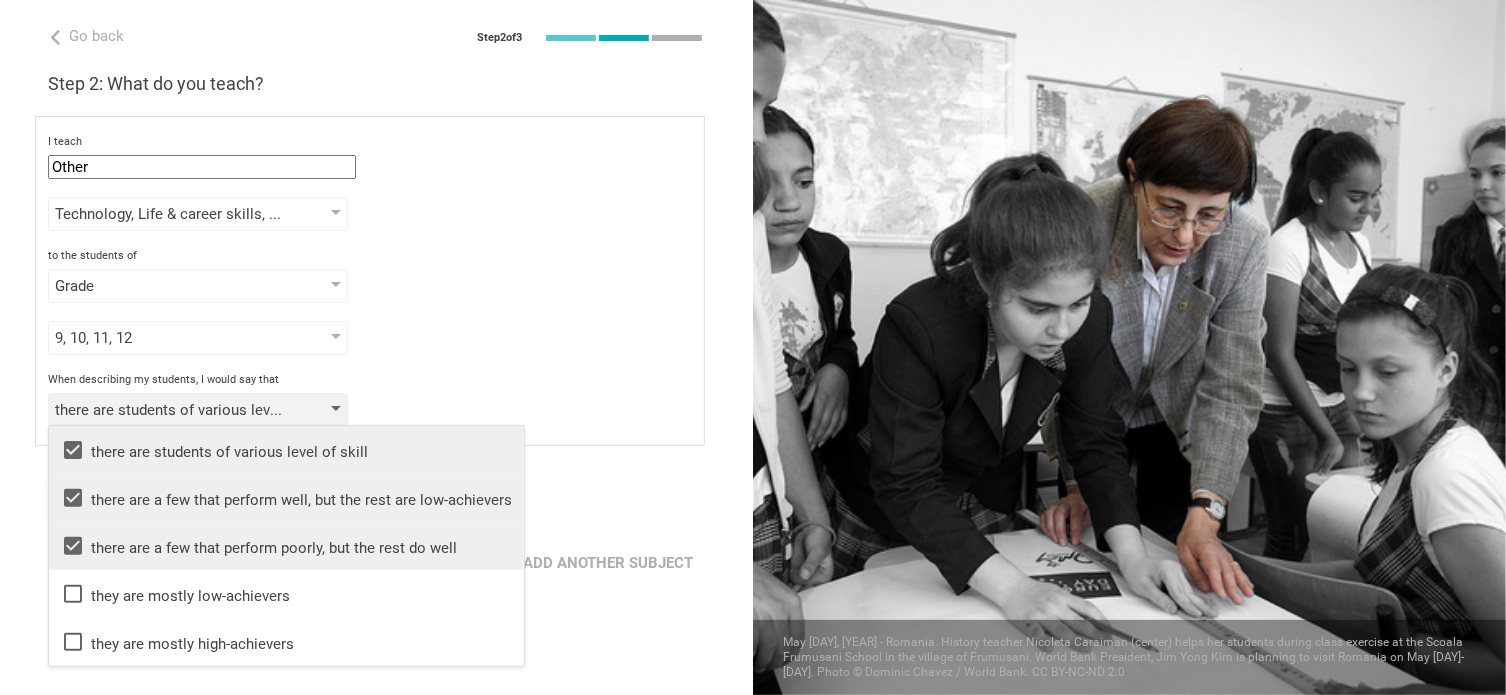 click on "there are students of various level of skill, there are a few that perform well, but the rest are low-achievers, there are a few that perform poorly, but the rest do well" at bounding box center [198, 410] 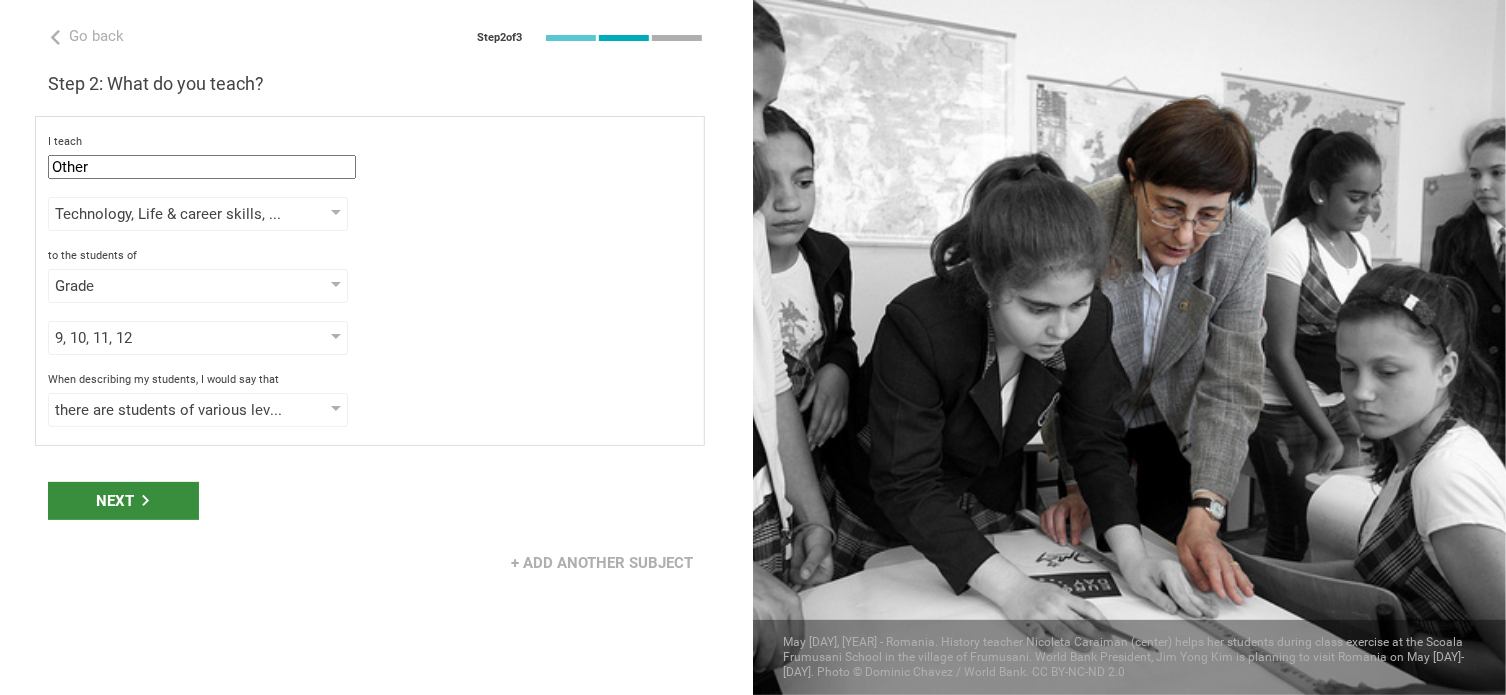 click on "Next" at bounding box center (123, 501) 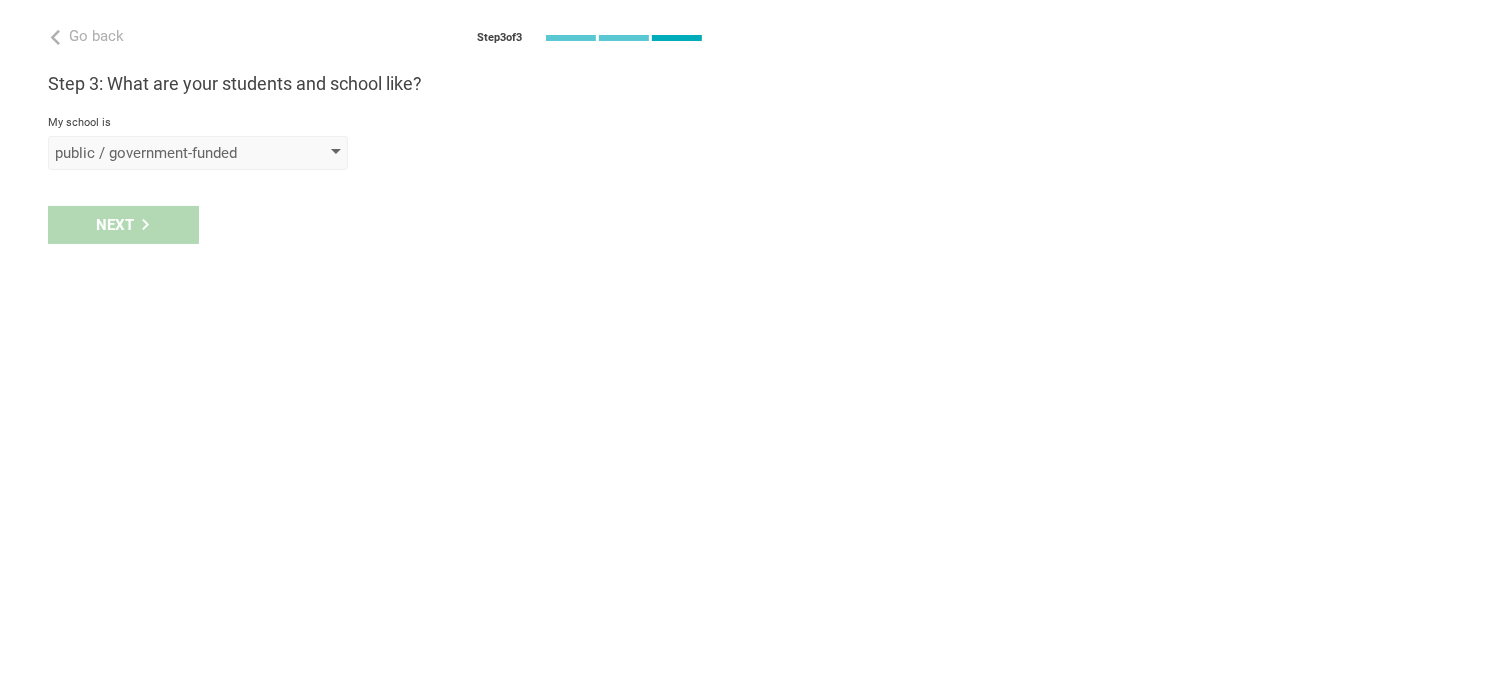 click on "public / government-funded" at bounding box center (198, 153) 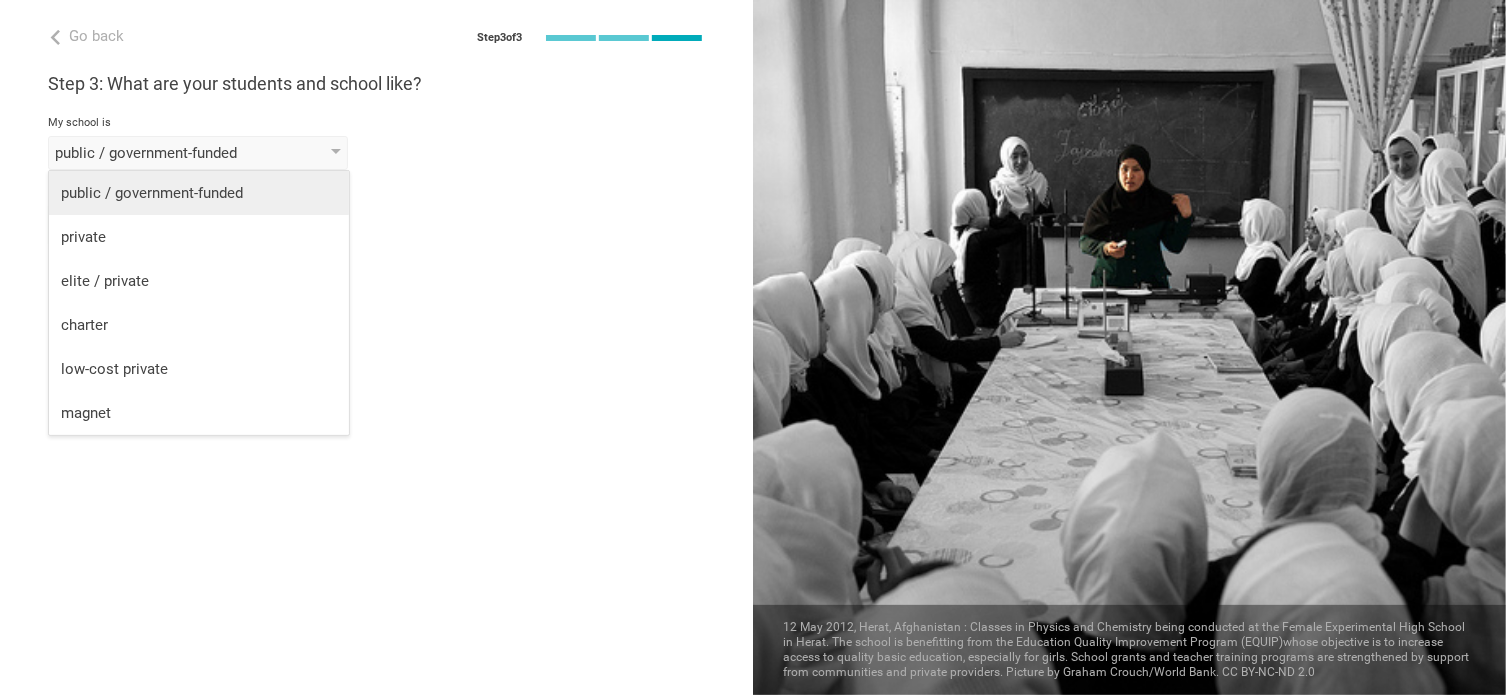 click on "public / government-funded" at bounding box center (199, 193) 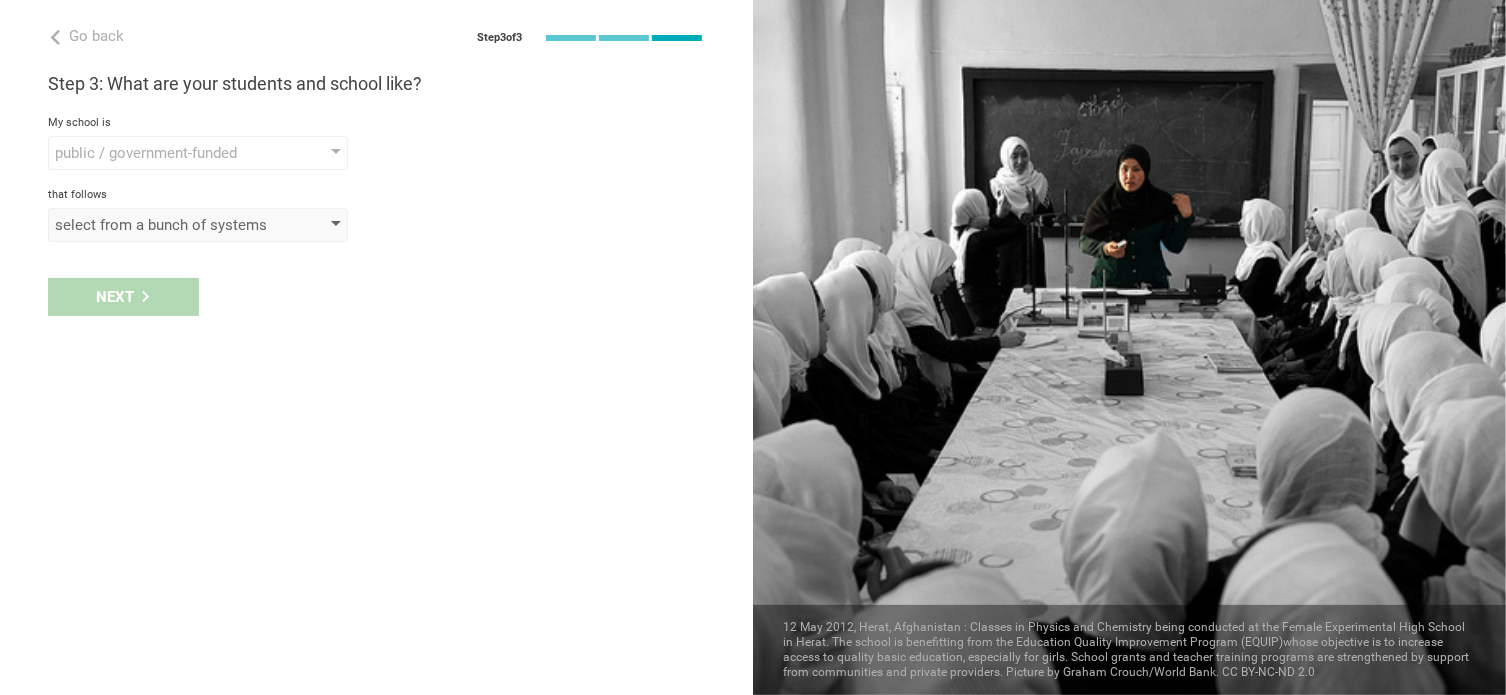 click on "select from a bunch of systems" at bounding box center (198, 225) 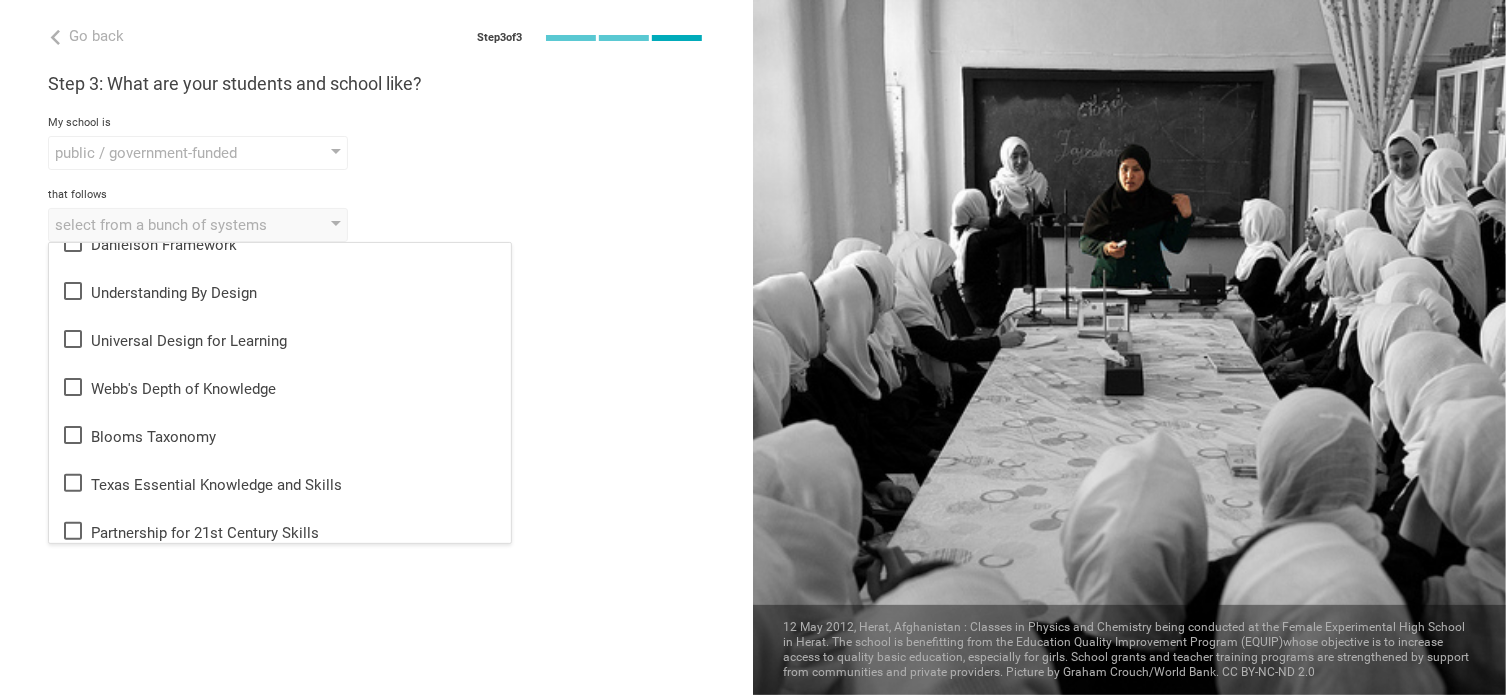 scroll, scrollTop: 160, scrollLeft: 0, axis: vertical 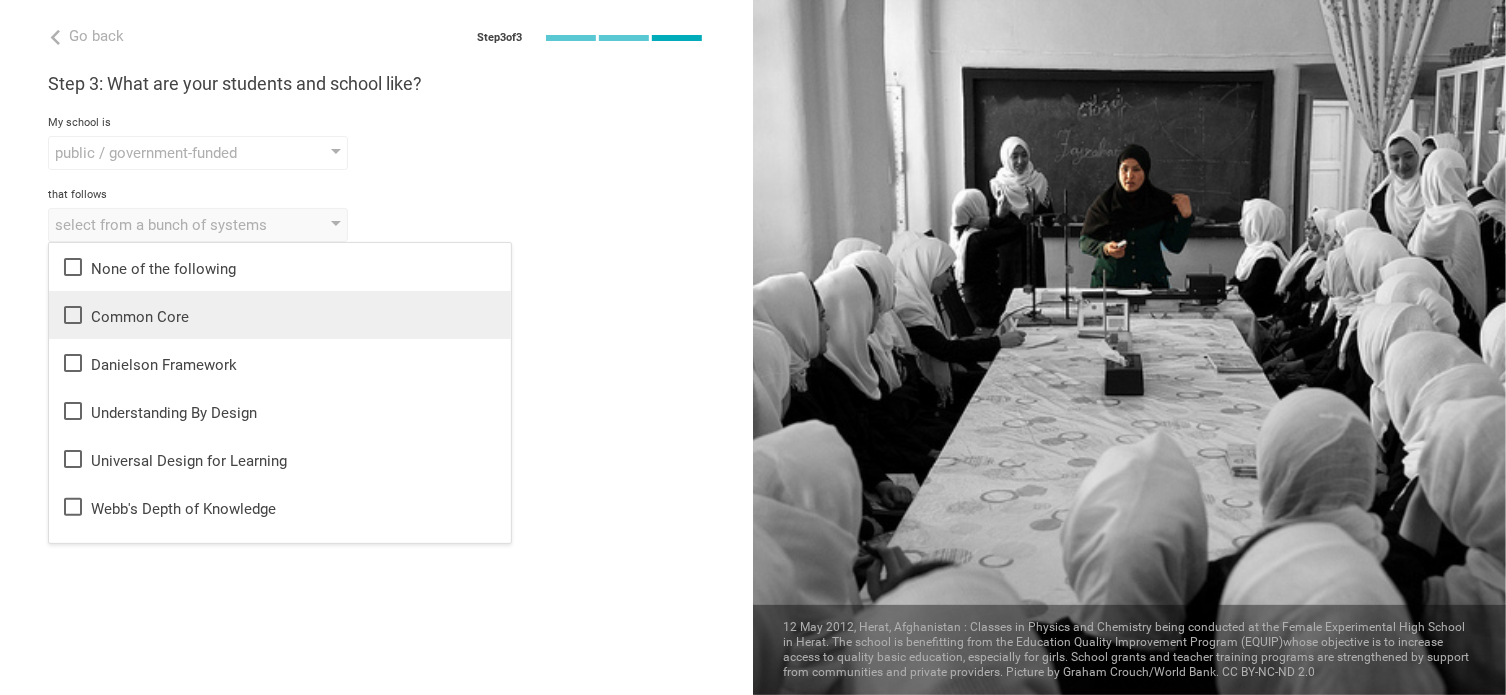 click 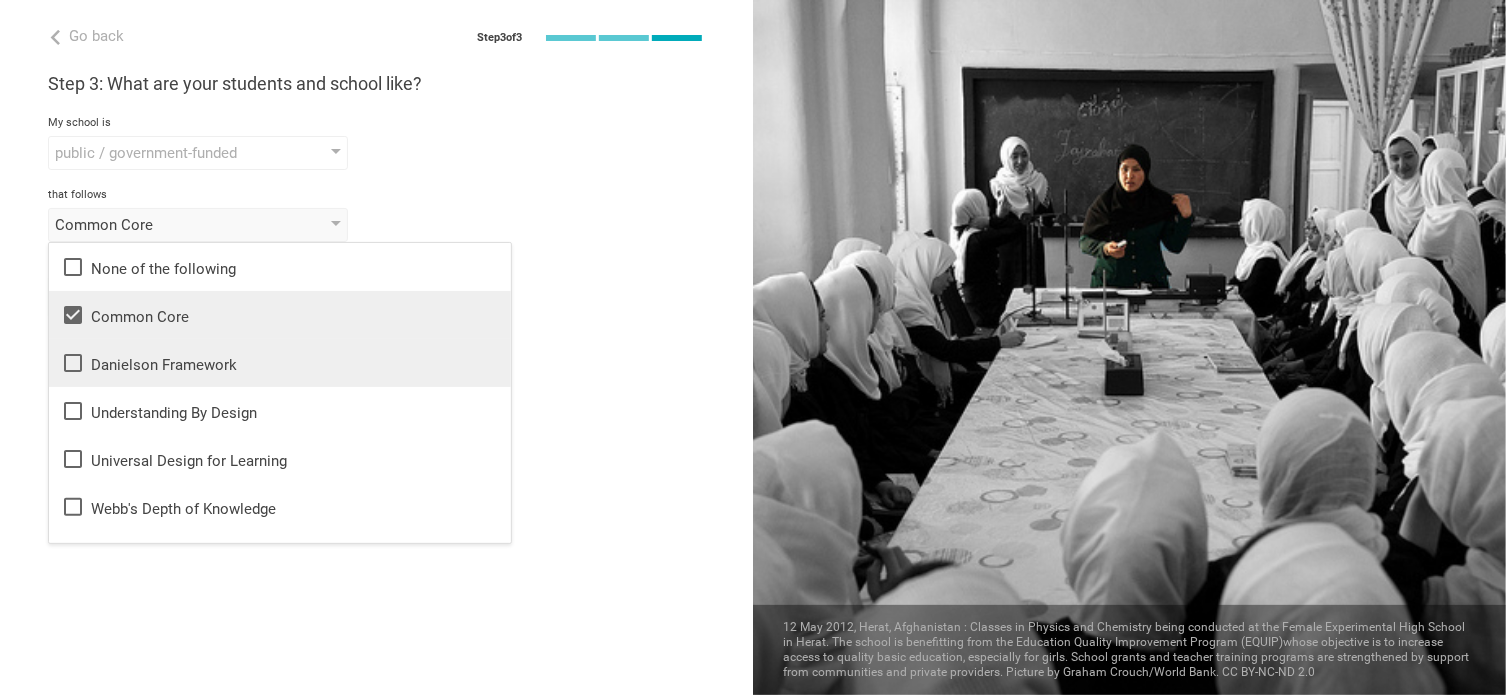 click 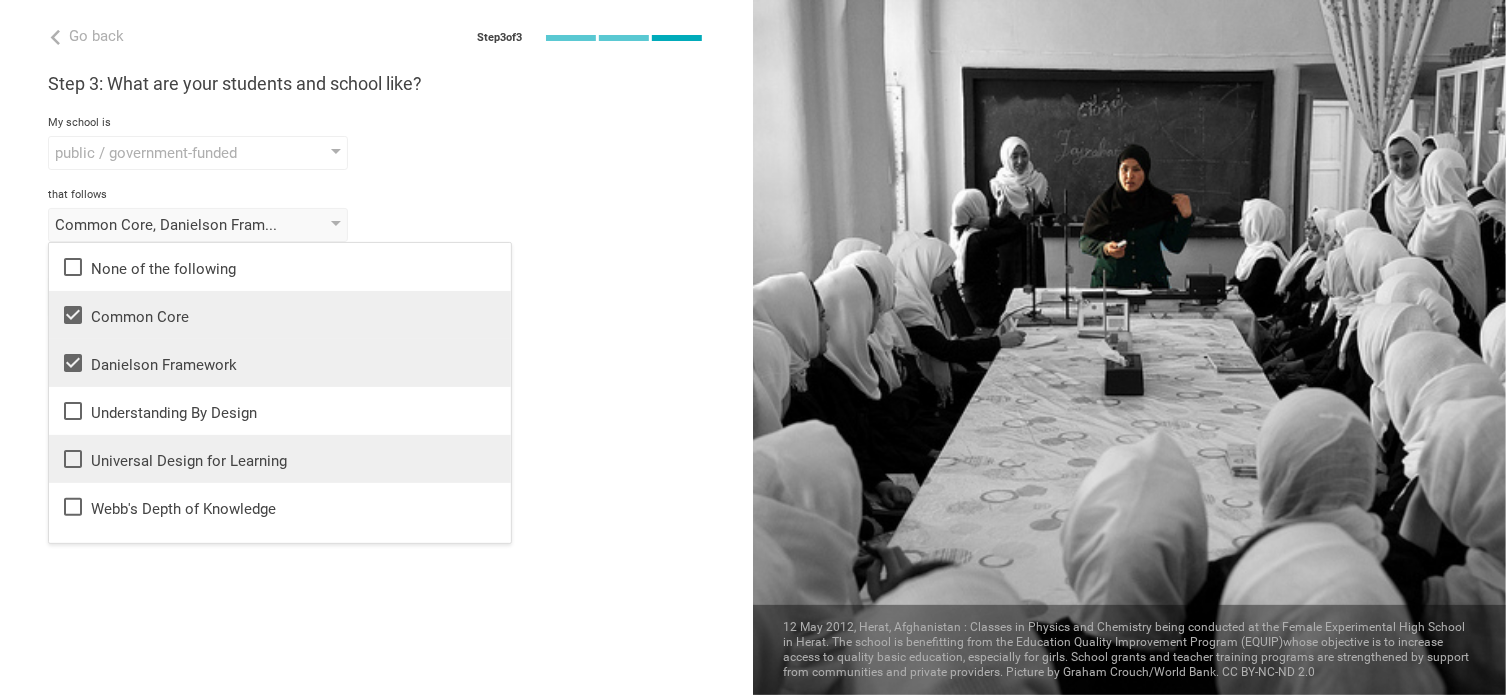 click 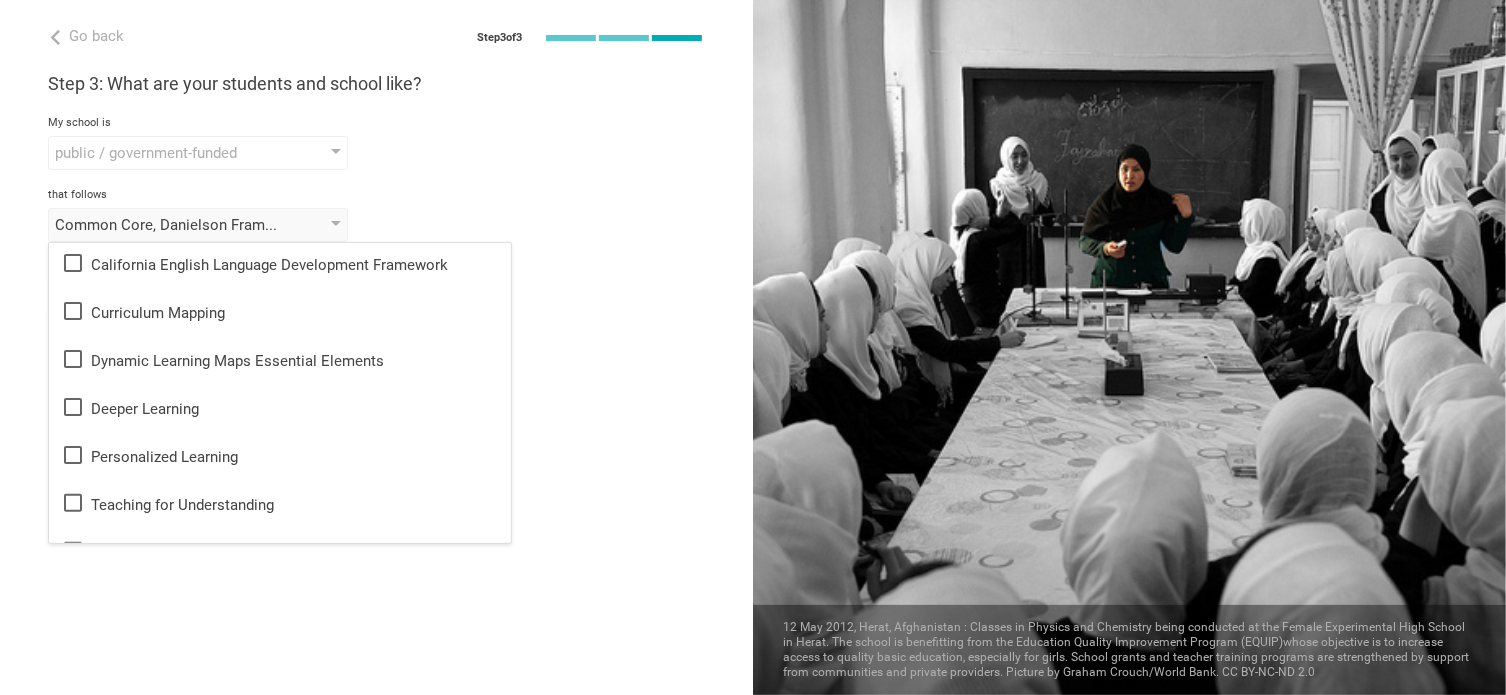 scroll, scrollTop: 488, scrollLeft: 0, axis: vertical 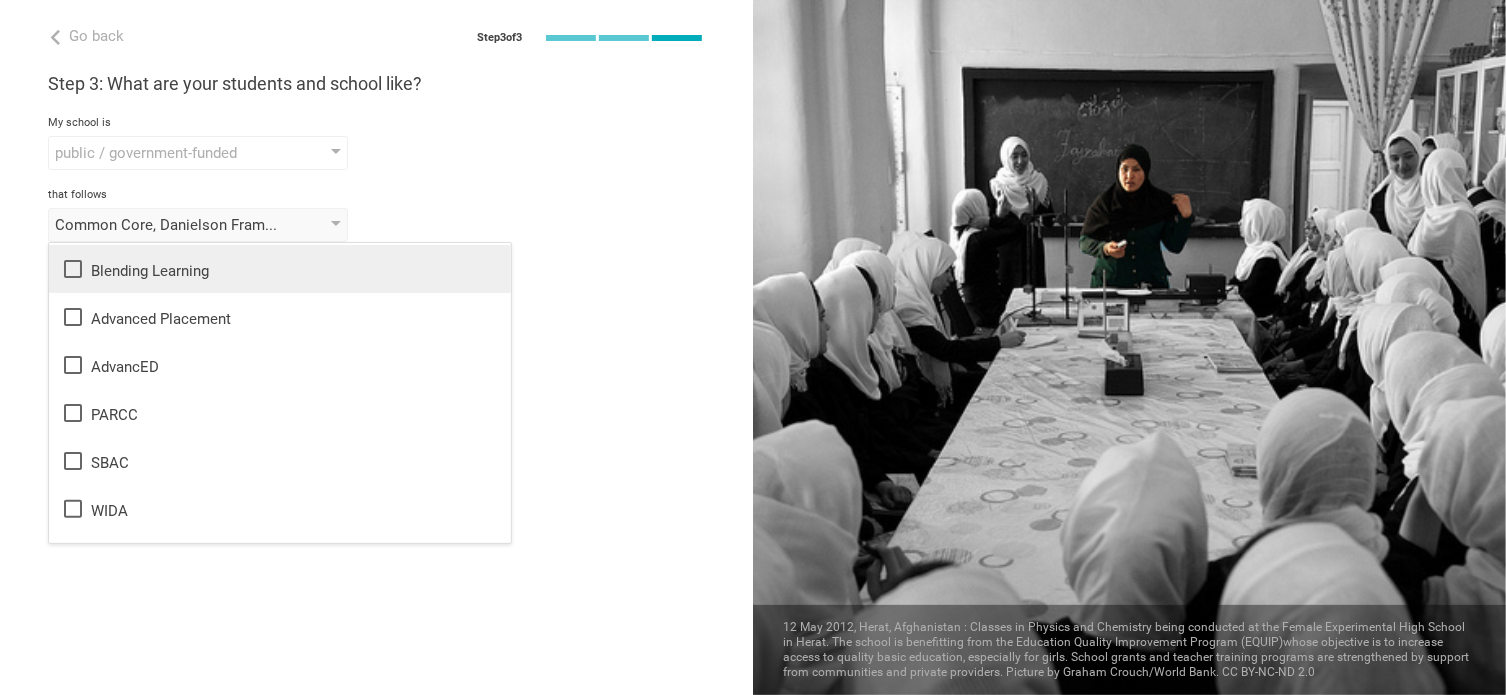 click 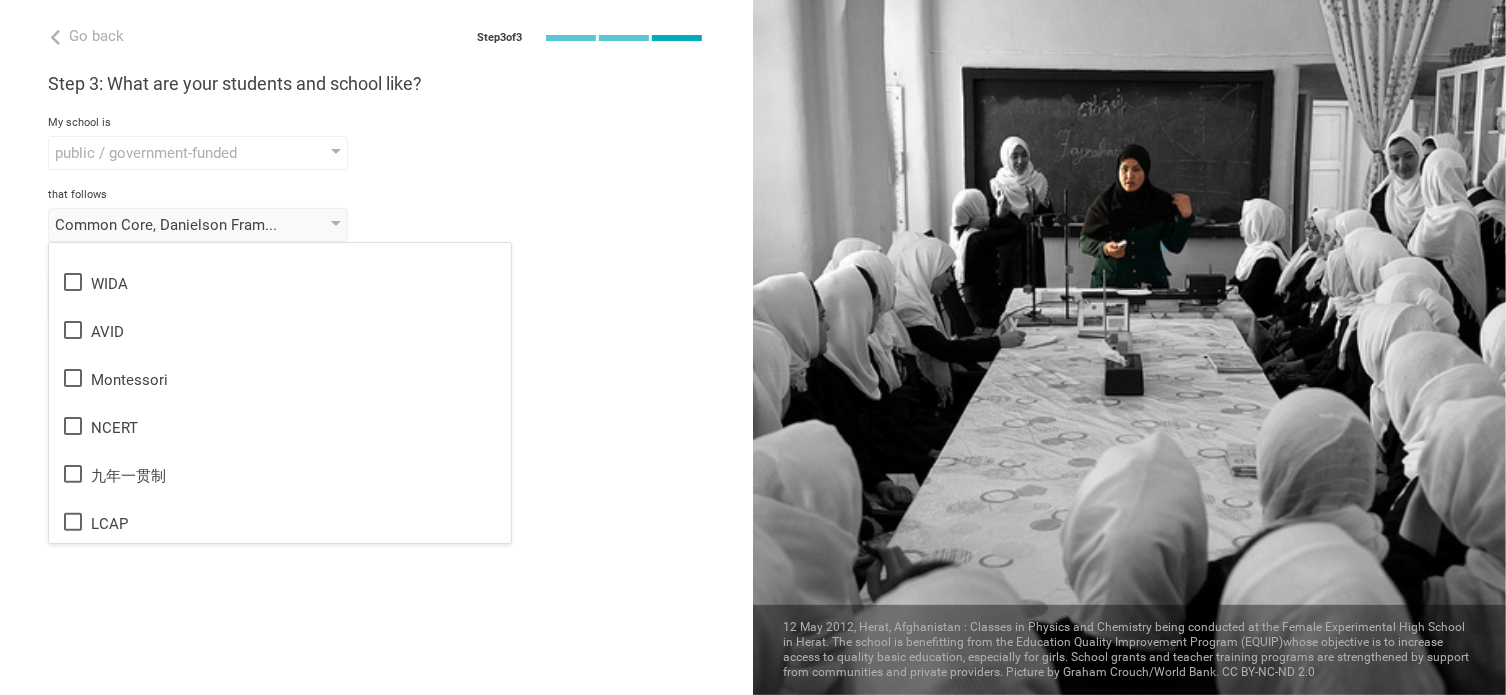 scroll, scrollTop: 1188, scrollLeft: 0, axis: vertical 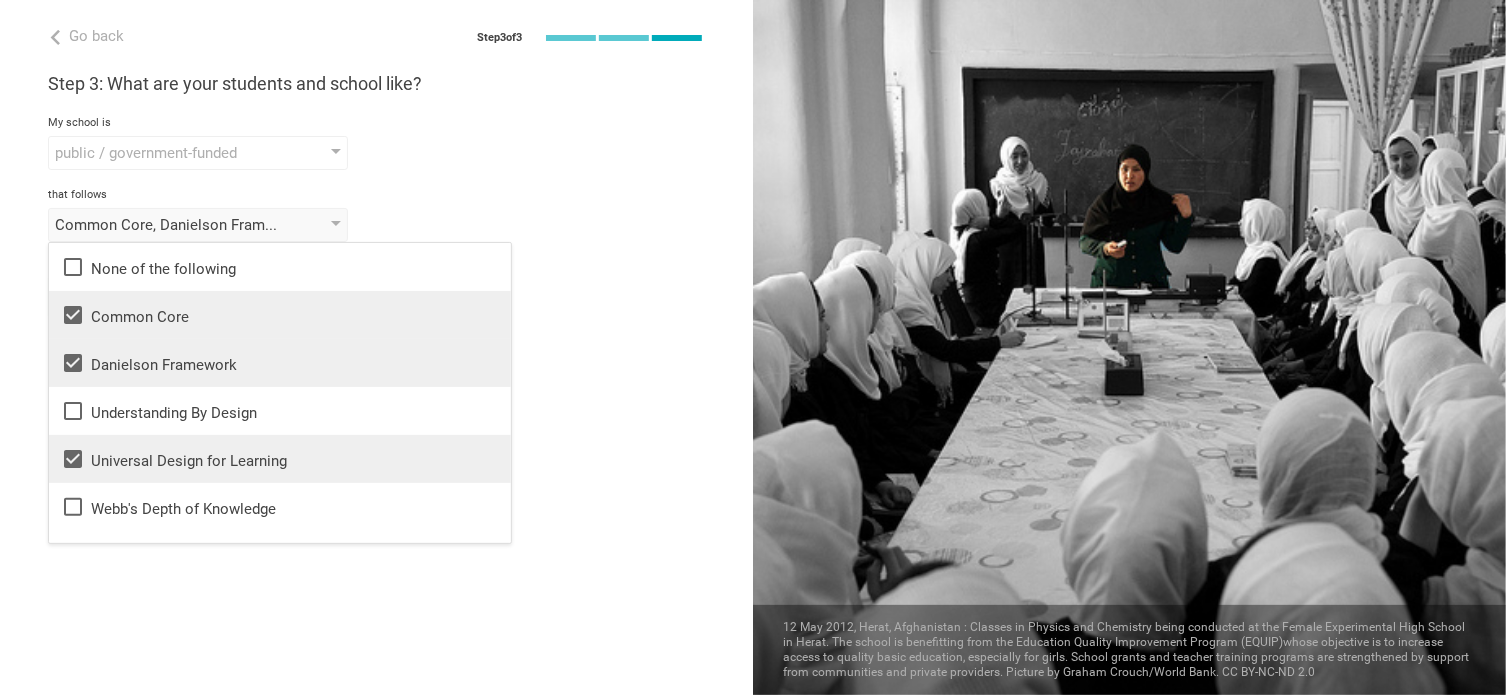 click on "Step 3: What are your students and school like? My school is public / government-funded public / government-funded private elite / private charter low-cost private magnet that follows Common Core, Danielson Framework, Universal Design for Learning, Blending Learning None of the following Common Core Danielson Framework Understanding By Design Universal Design for Learning Webb's Depth of Knowledge Blooms Taxonomy Texas Essential Knowledge and Skills Partnership for 21st Century Skills Illinois Learning Standards for Social and Emotional Learning California English Language Development Framework Curriculum Mapping Dynamic Learning Maps Essential Elements Deeper Learning Personalized Learning Teaching for Understanding Constructivism Complex Instruction Common Instruction Framework International Baccalaurette Blending Learning Advanced Placement AdvancED PARCC SBAC WIDA AVID Montessori NCERT 九年一贯制 LCAP and serves select phrases that describe your student population students from unstable homes" at bounding box center (376, 157) 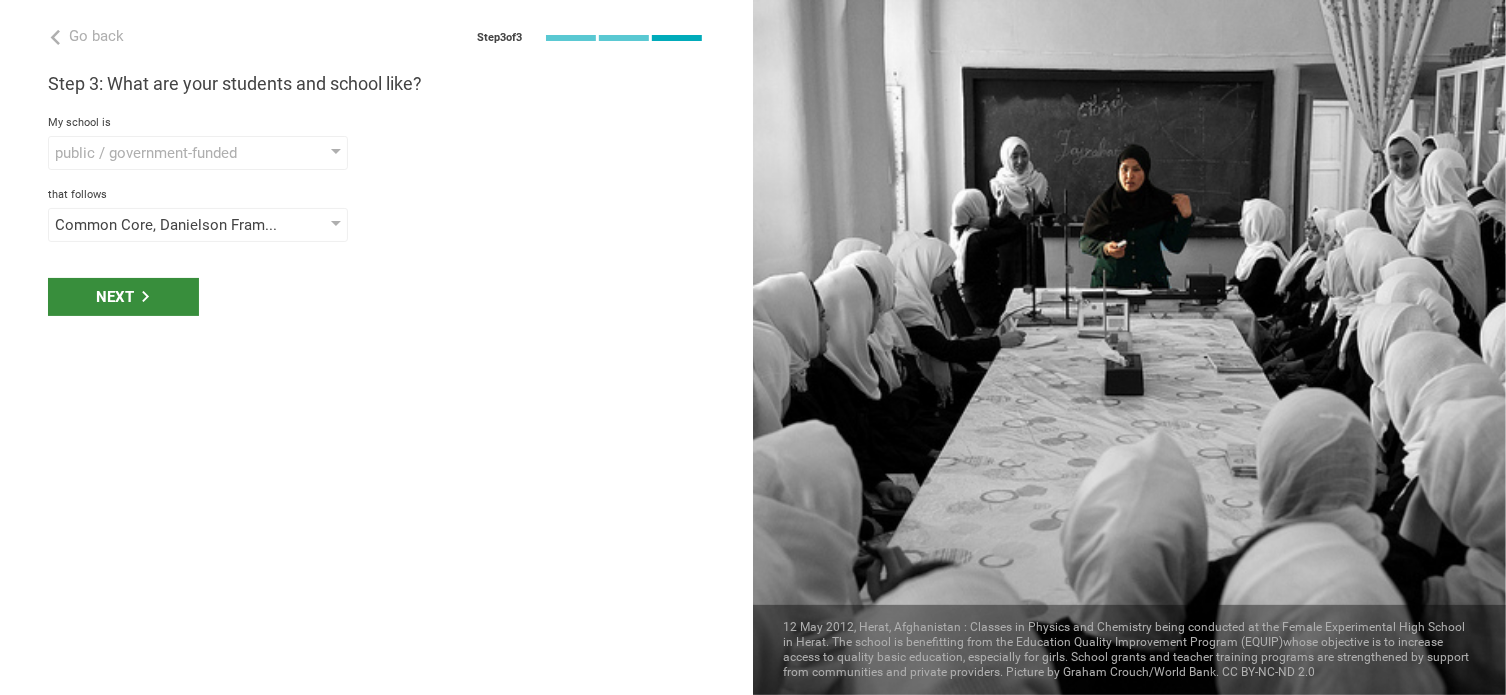click 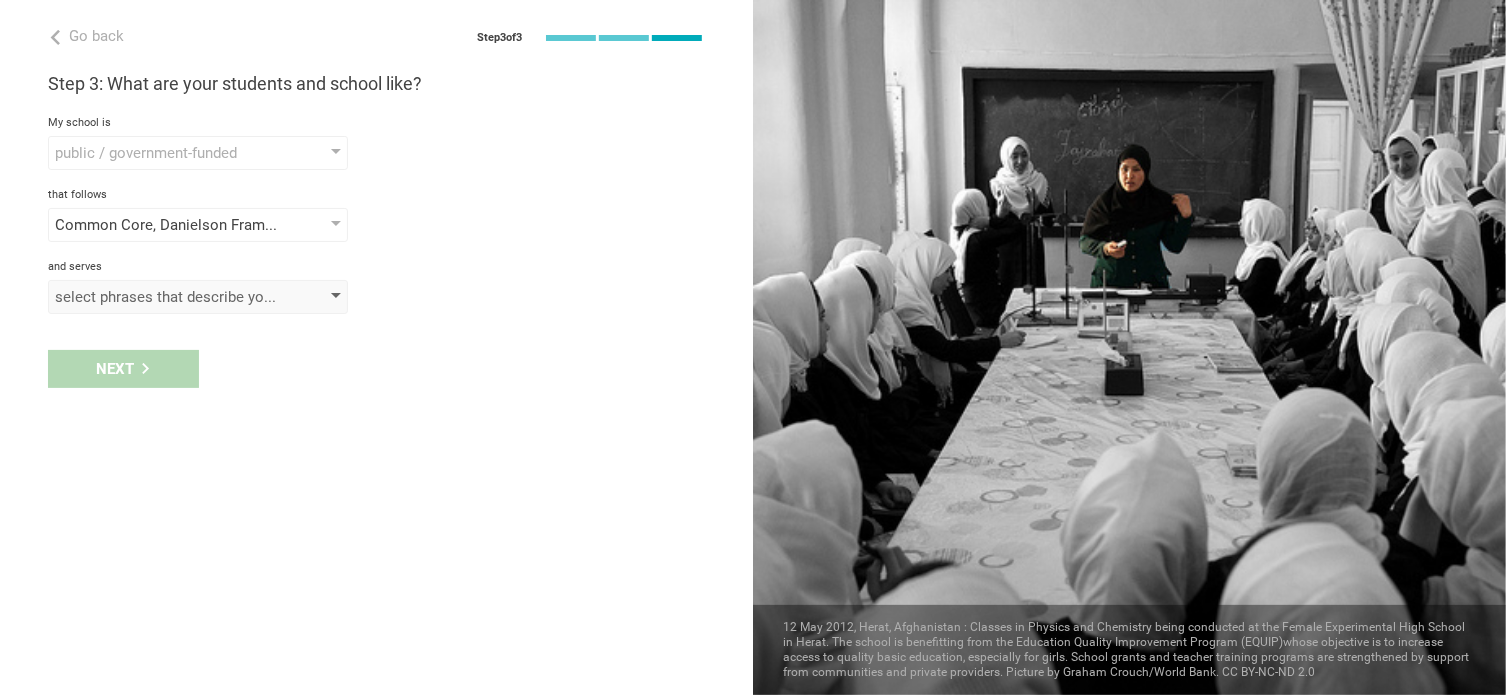 click on "select phrases that describe your student population" at bounding box center [198, 297] 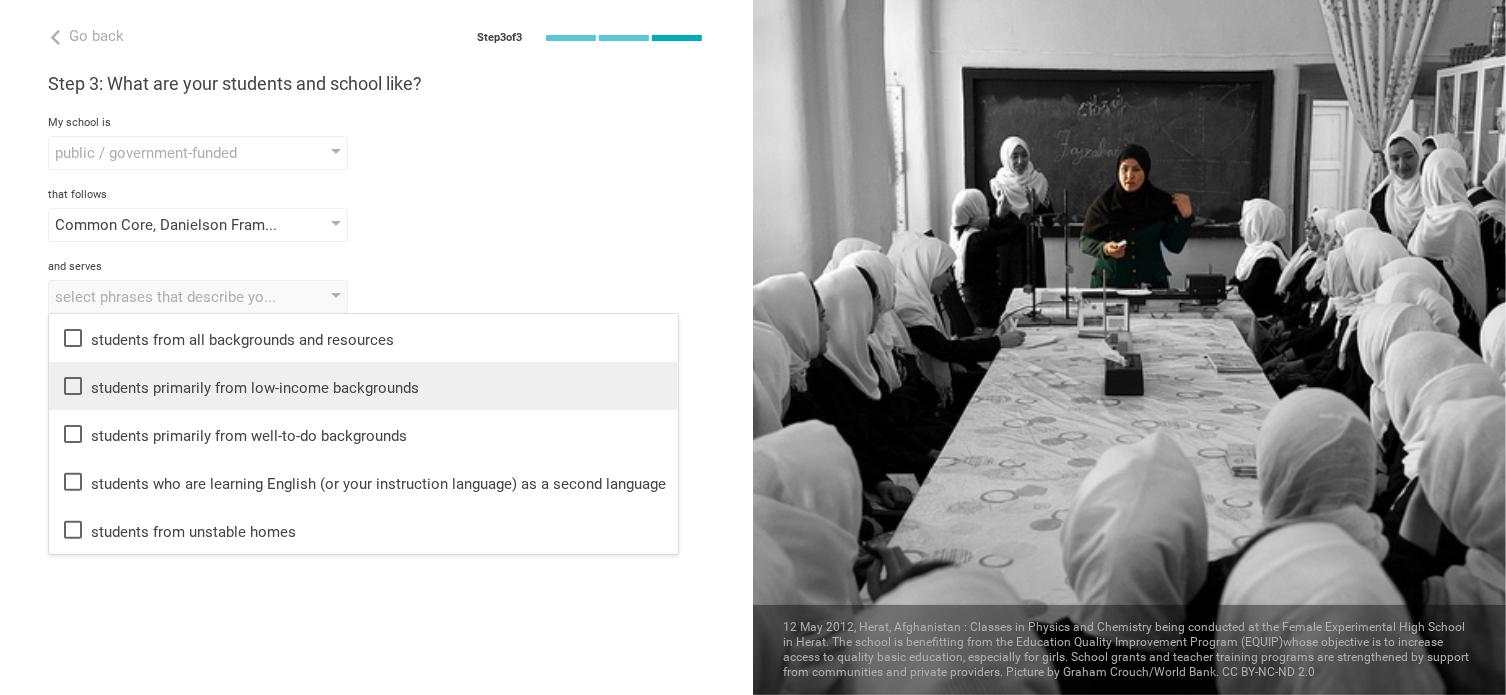 click 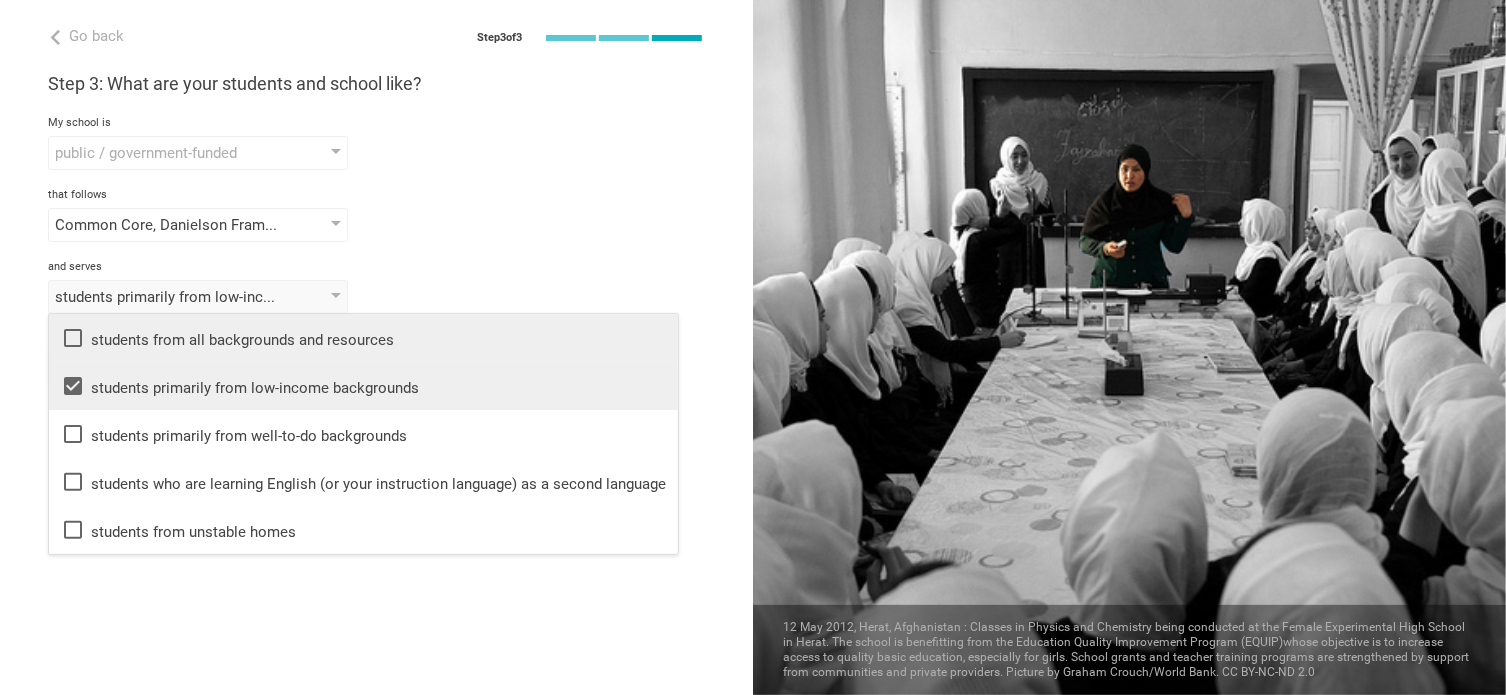 click 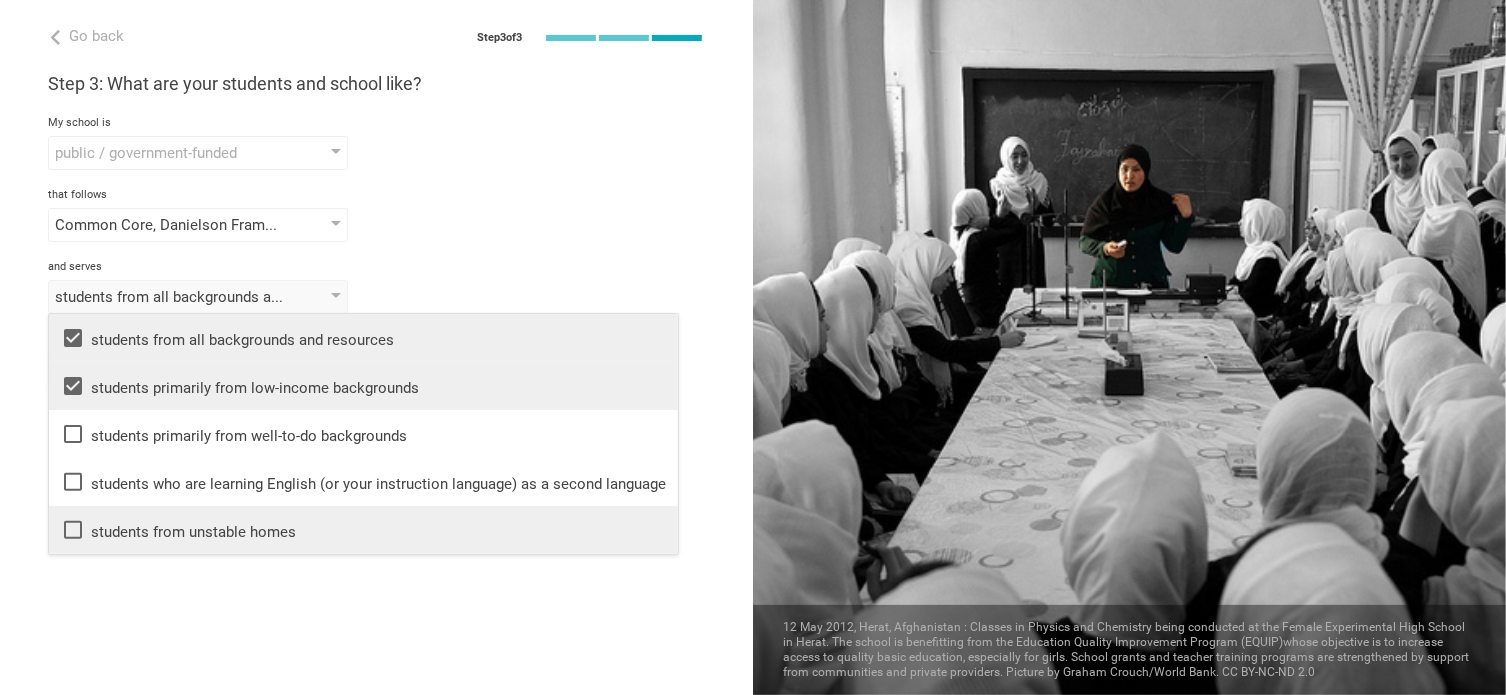 click 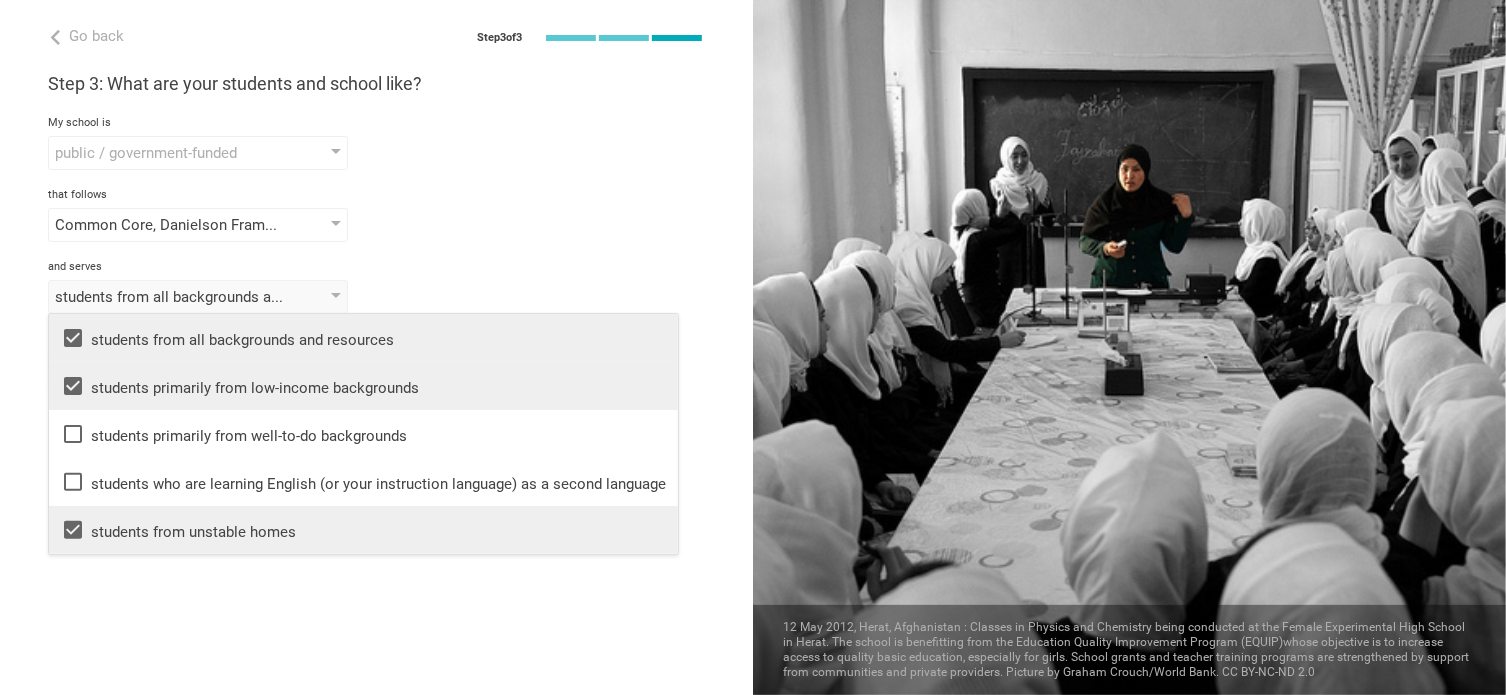 click on "Step 3: What are your students and school like? My school is public / government-funded public / government-funded private elite / private charter low-cost private magnet that follows Common Core, Danielson Framework, Universal Design for Learning, Blending Learning None of the following Common Core Danielson Framework Understanding By Design Universal Design for Learning Webb's Depth of Knowledge Blooms Taxonomy Texas Essential Knowledge and Skills Partnership for 21st Century Skills Illinois Learning Standards for Social and Emotional Learning California English Language Development Framework Curriculum Mapping Dynamic Learning Maps Essential Elements Deeper Learning Personalized Learning Teaching for Understanding Constructivism Complex Instruction Common Instruction Framework International Baccalaurette Blending Learning Advanced Placement AdvancED PARCC SBAC WIDA AVID Montessori NCERT 九年一贯制 LCAP and serves students from all backgrounds and resources students from unstable homes" at bounding box center (376, 193) 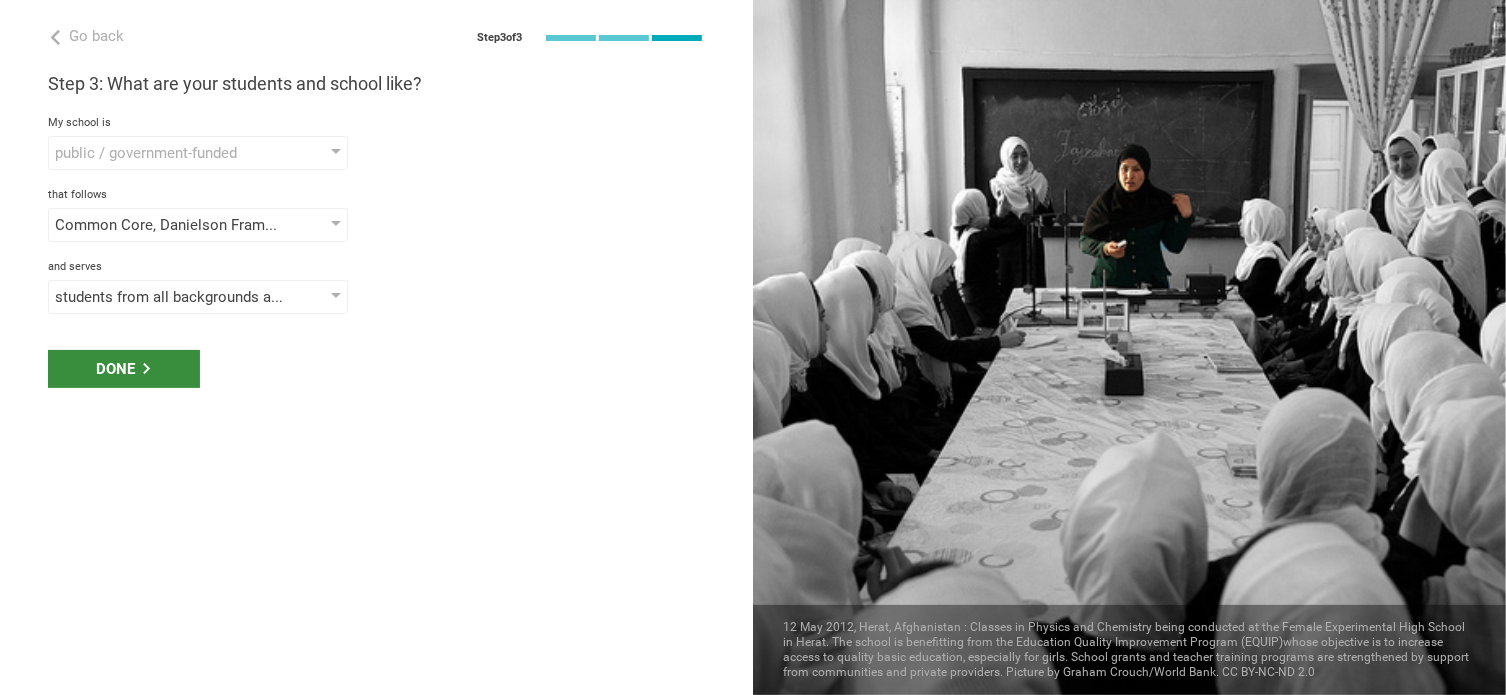 click on "Done" at bounding box center [124, 369] 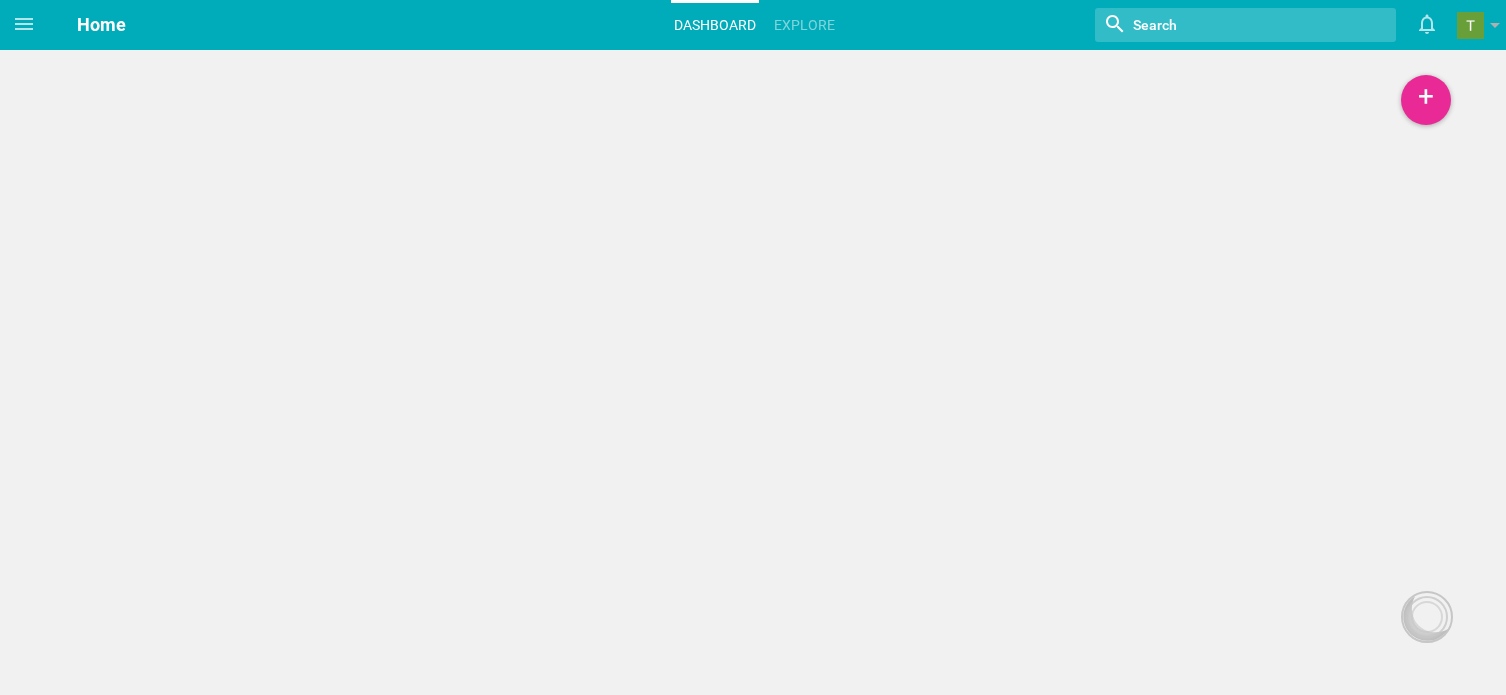 scroll, scrollTop: 0, scrollLeft: 0, axis: both 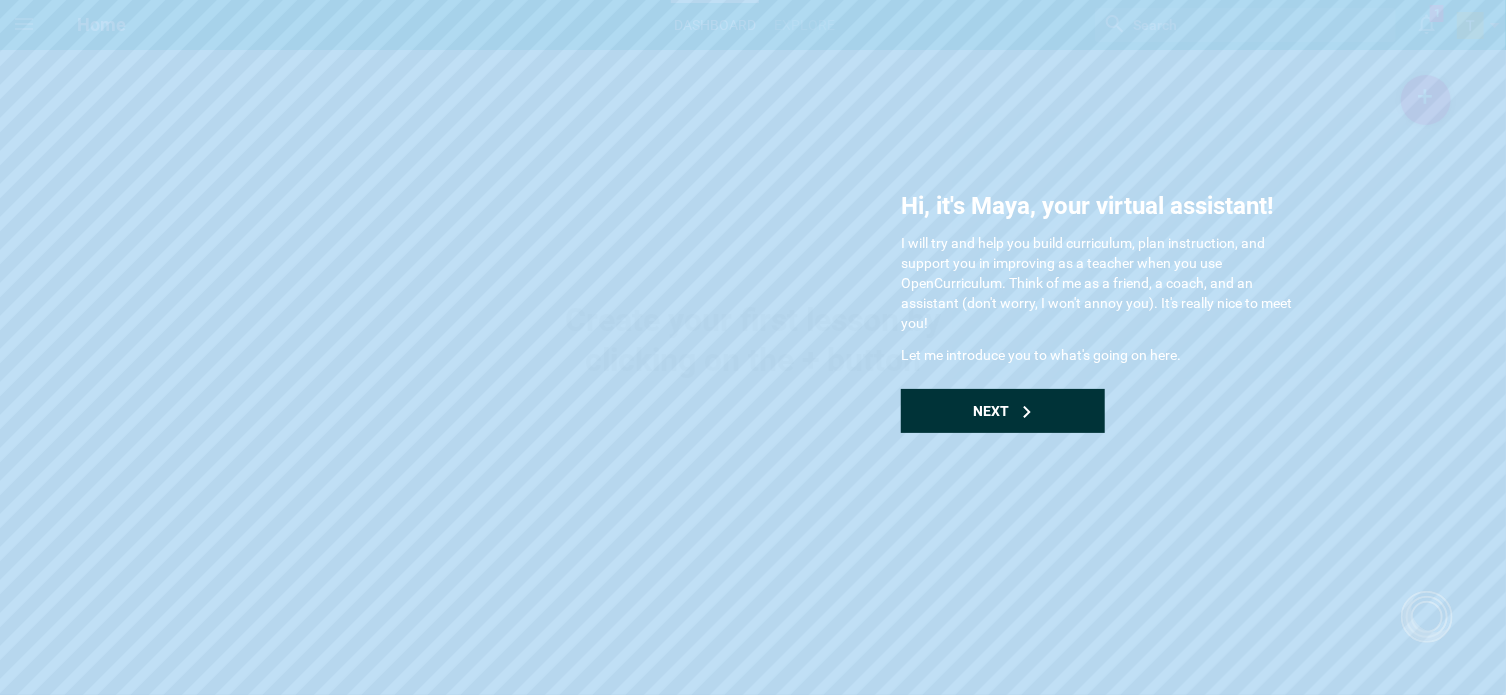 click on "Next" at bounding box center (1003, 411) 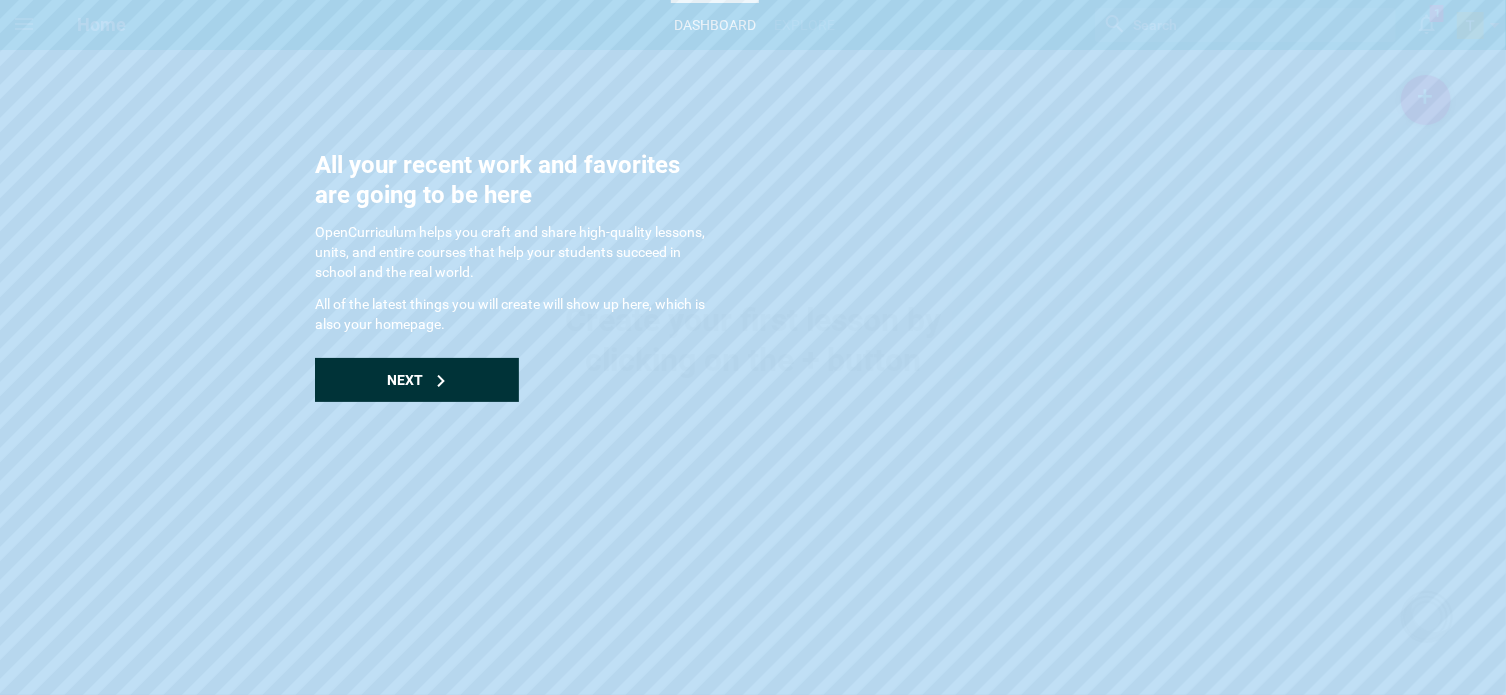 click on "Next" at bounding box center [417, 380] 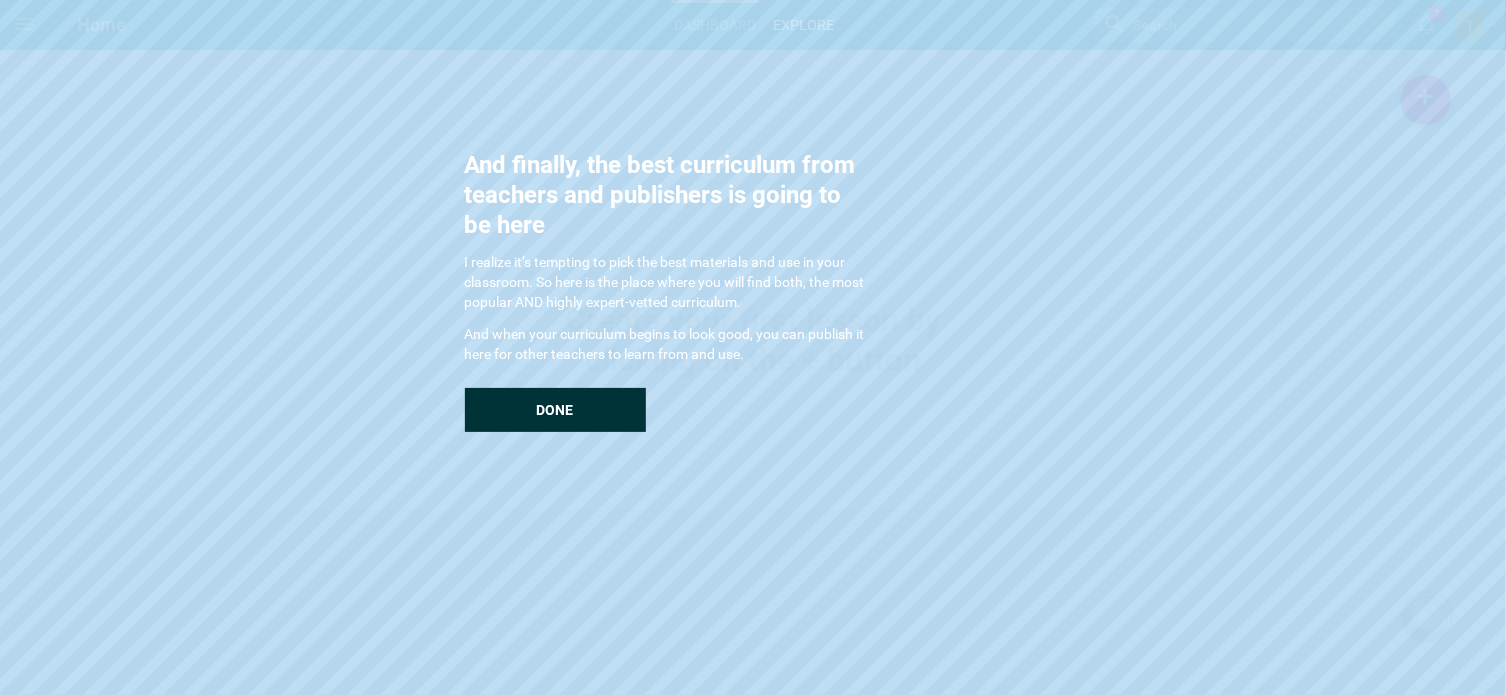 click on "Done" at bounding box center [555, 410] 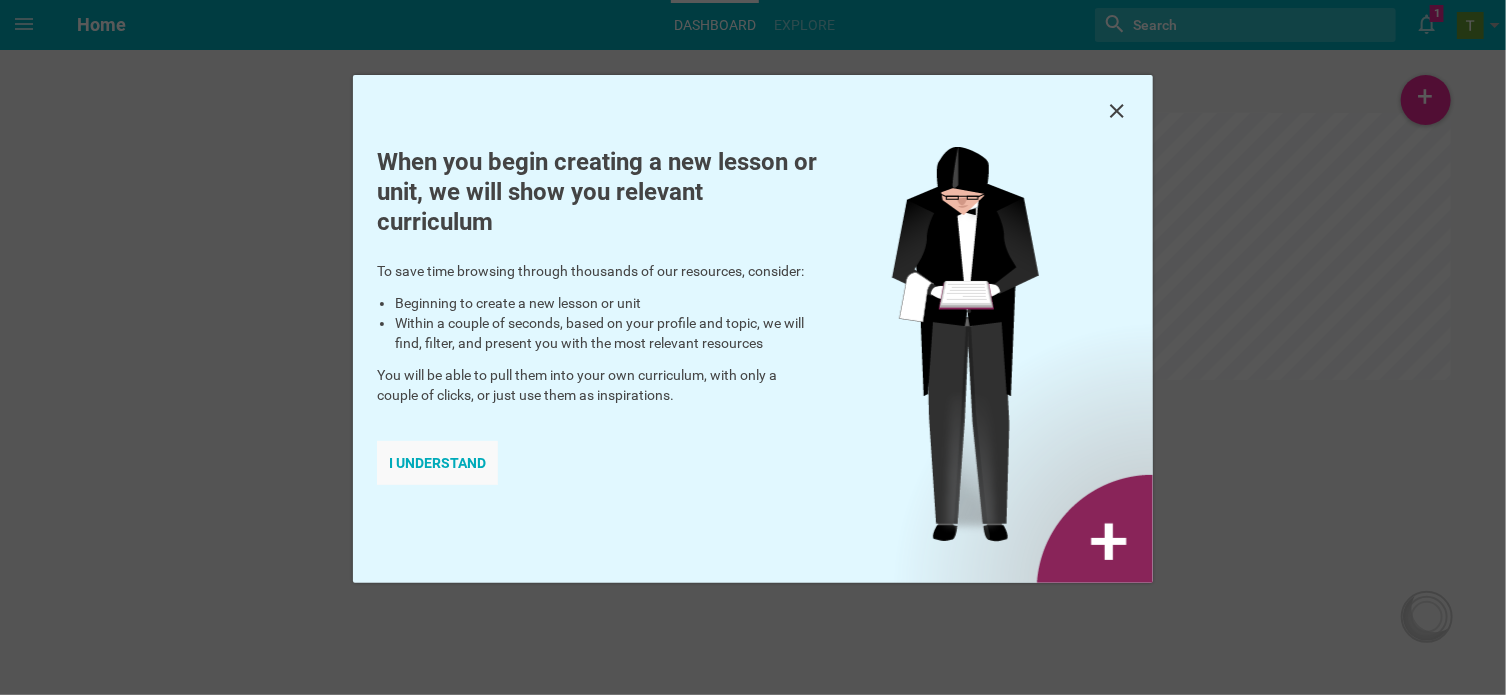 click on "I understand" at bounding box center (437, 463) 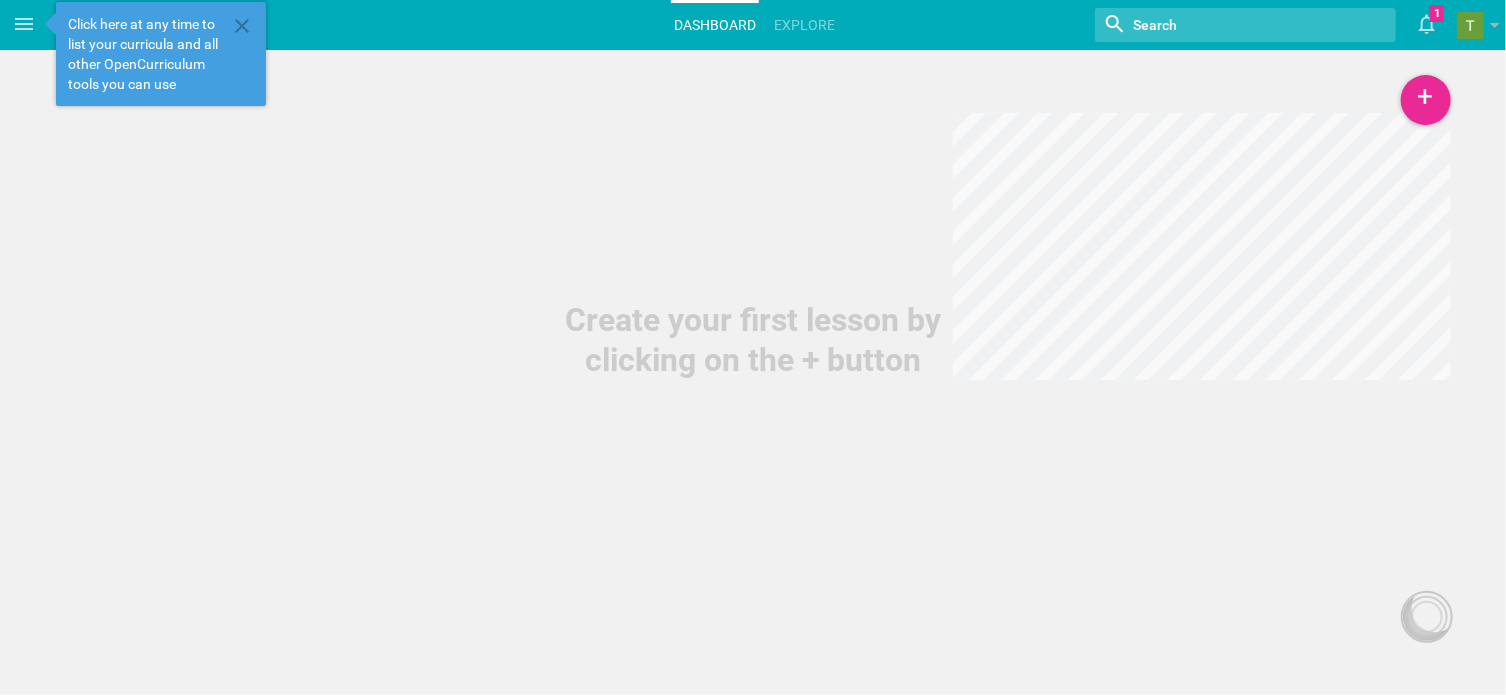 click at bounding box center (1221, 25) 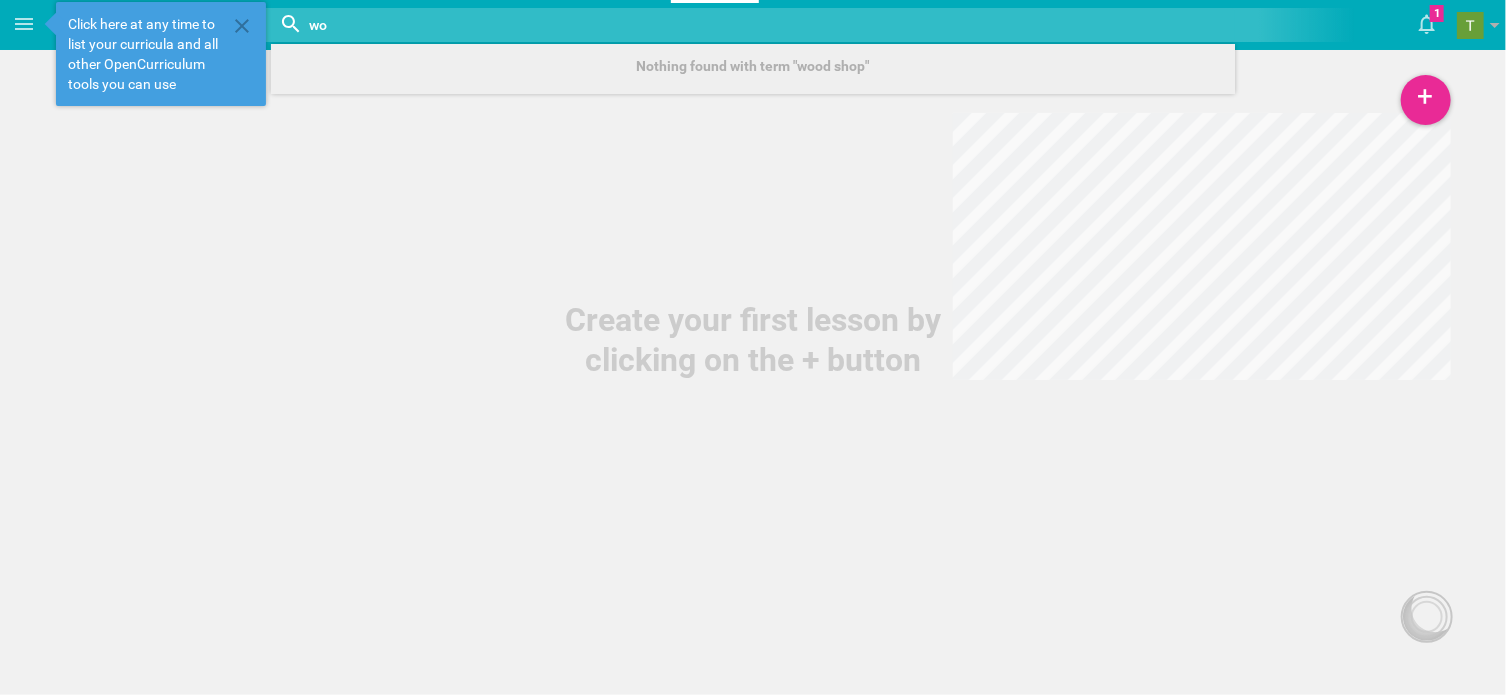 type on "w" 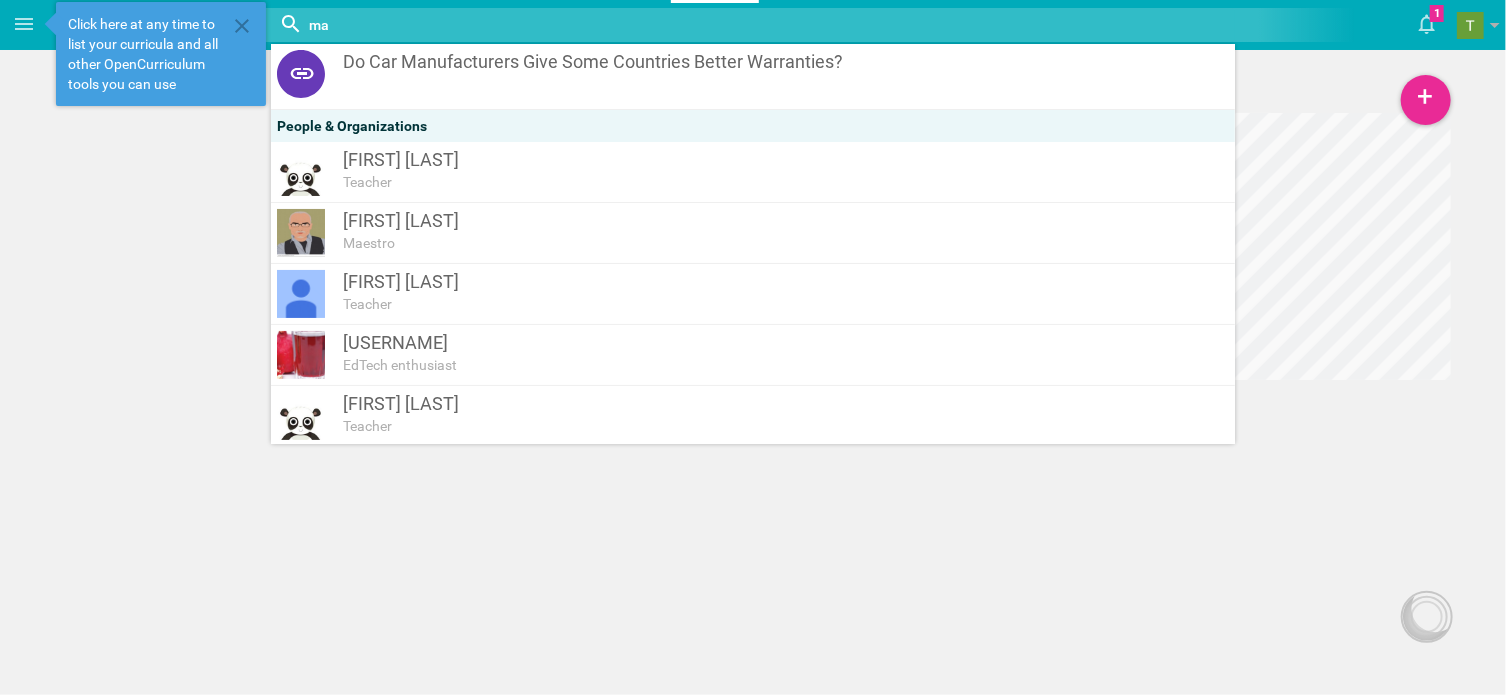 type on "m" 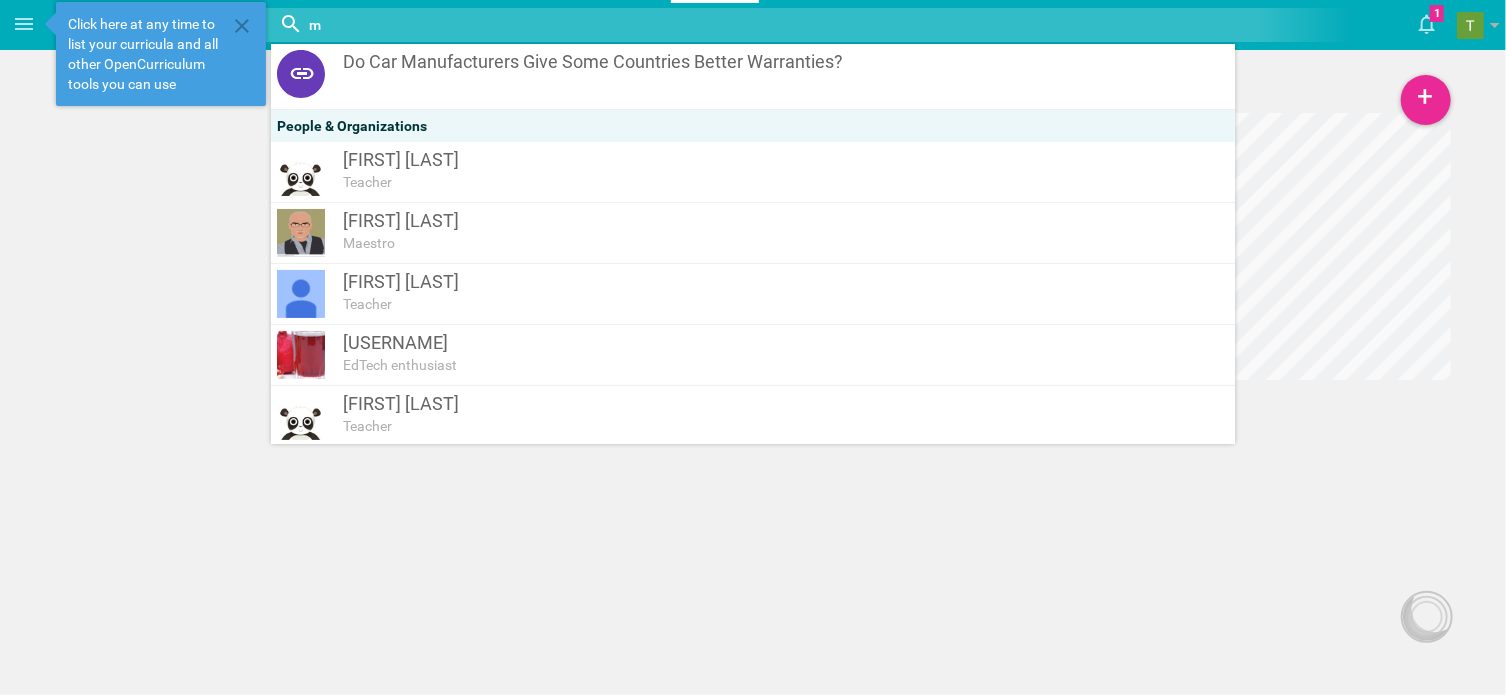 type 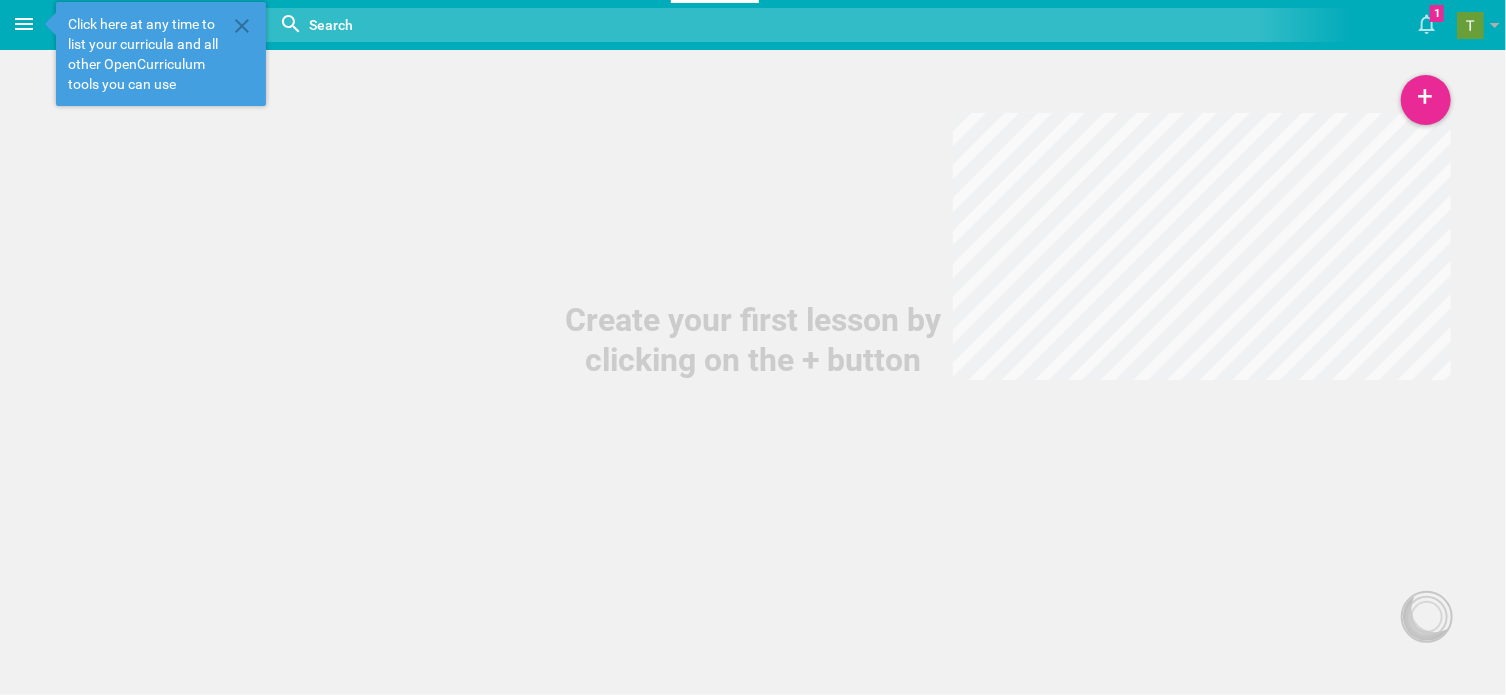 click 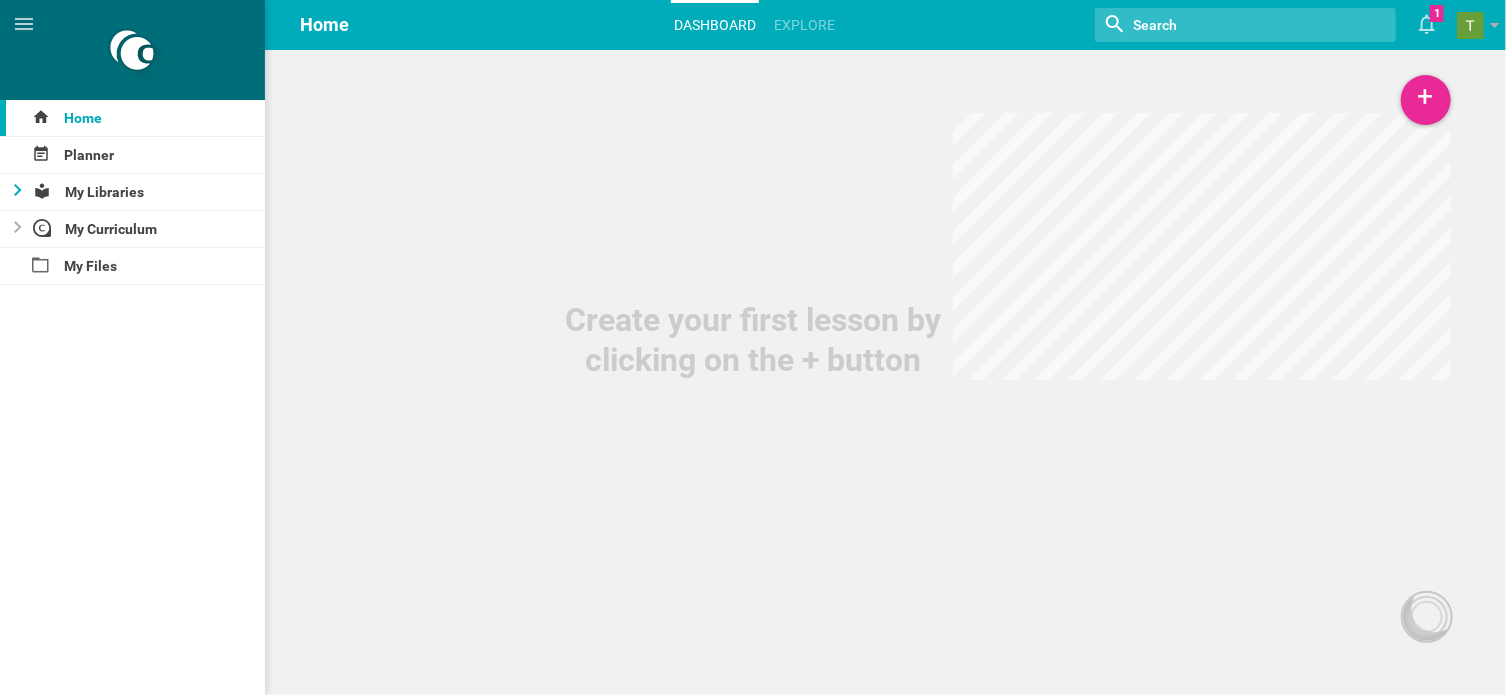 click 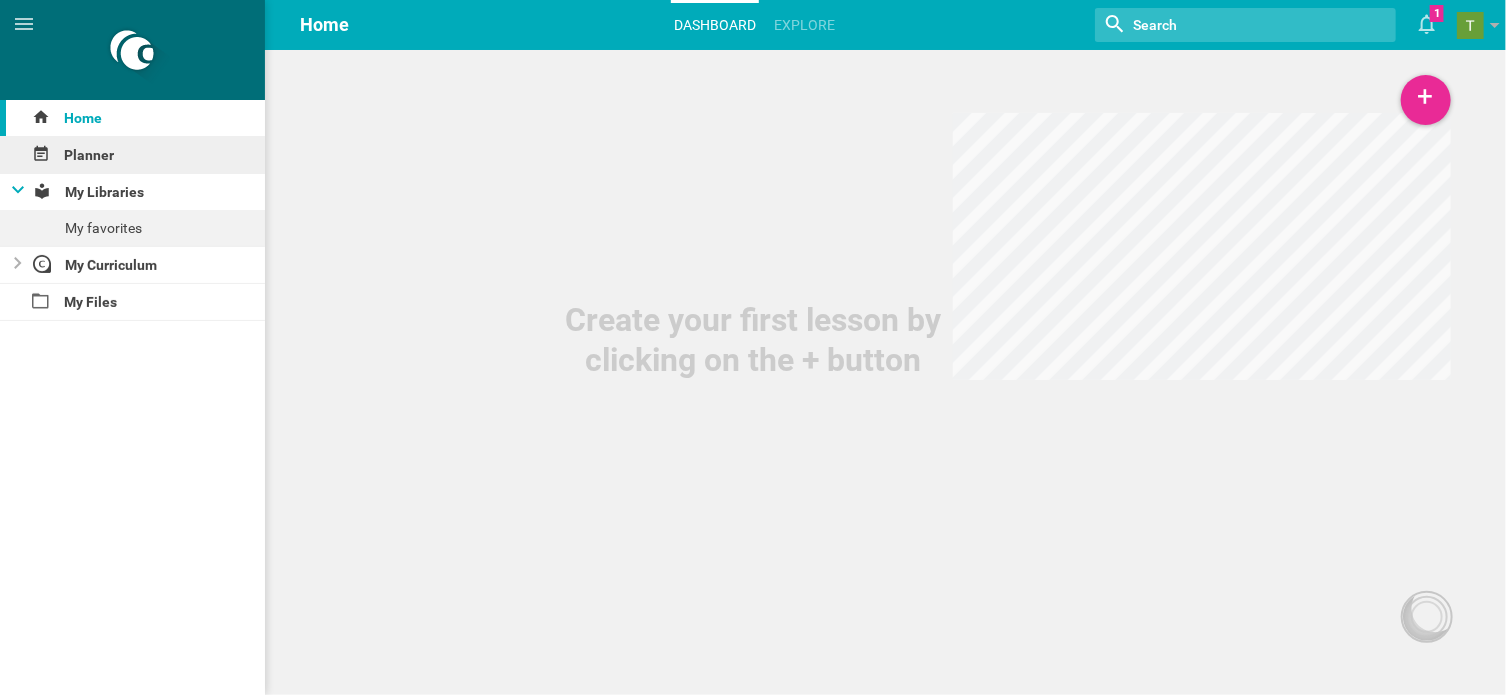 click on "Planner" at bounding box center (132, 155) 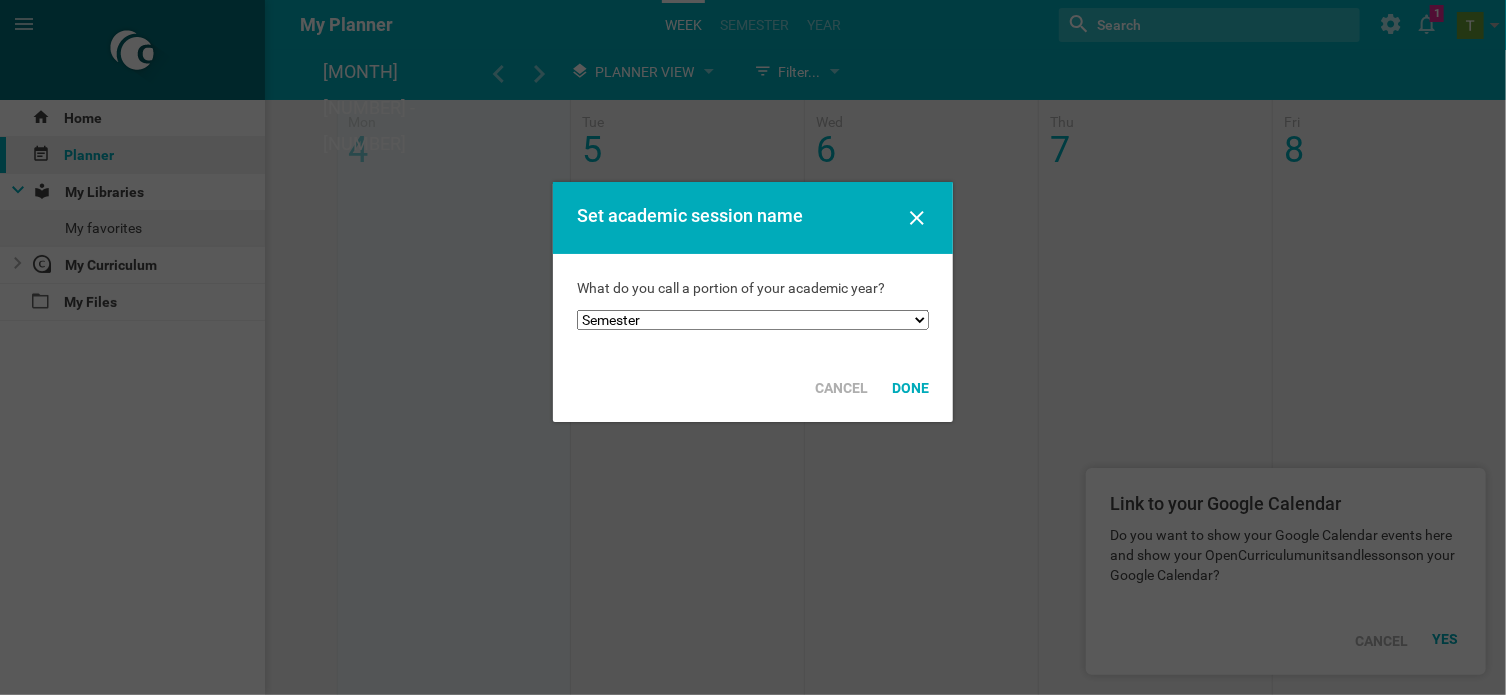 scroll, scrollTop: 0, scrollLeft: 0, axis: both 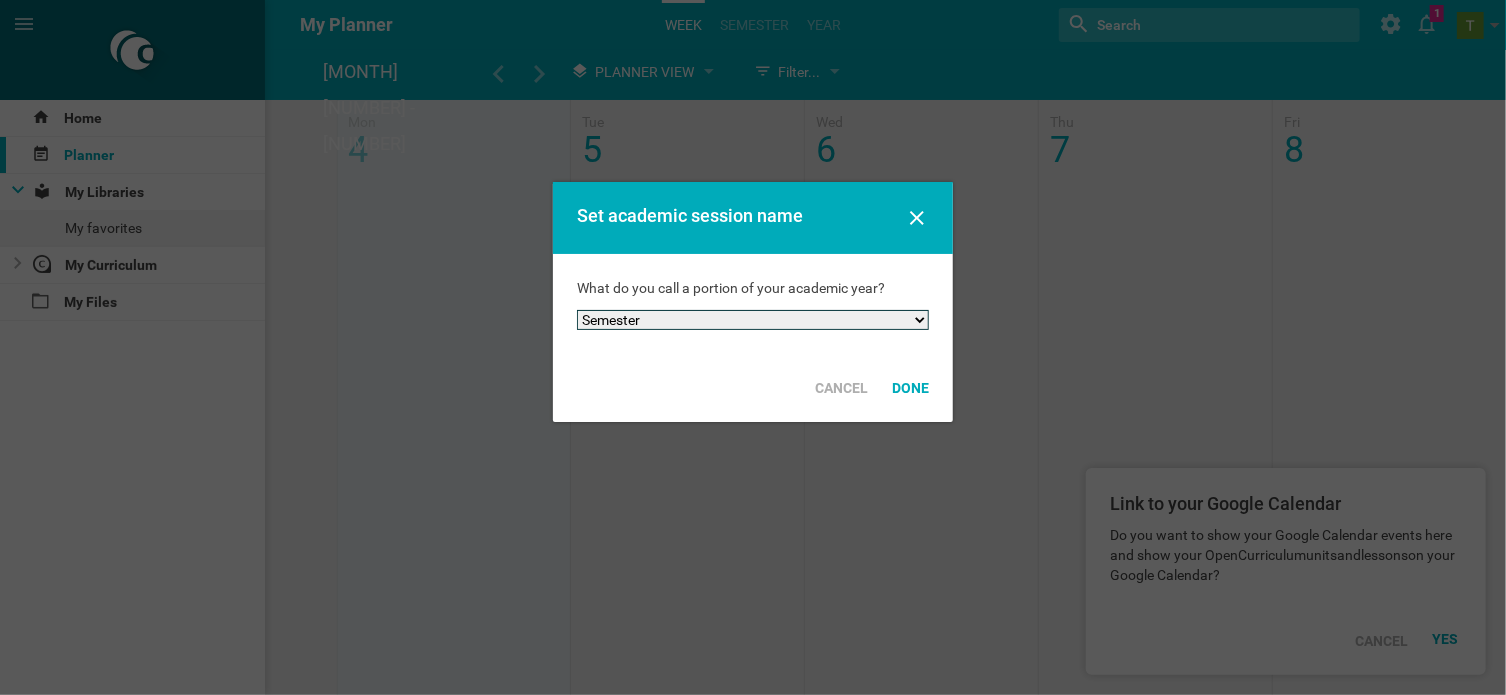 click on "Semester Term Quarter Session Period Trimester Other" at bounding box center (753, 320) 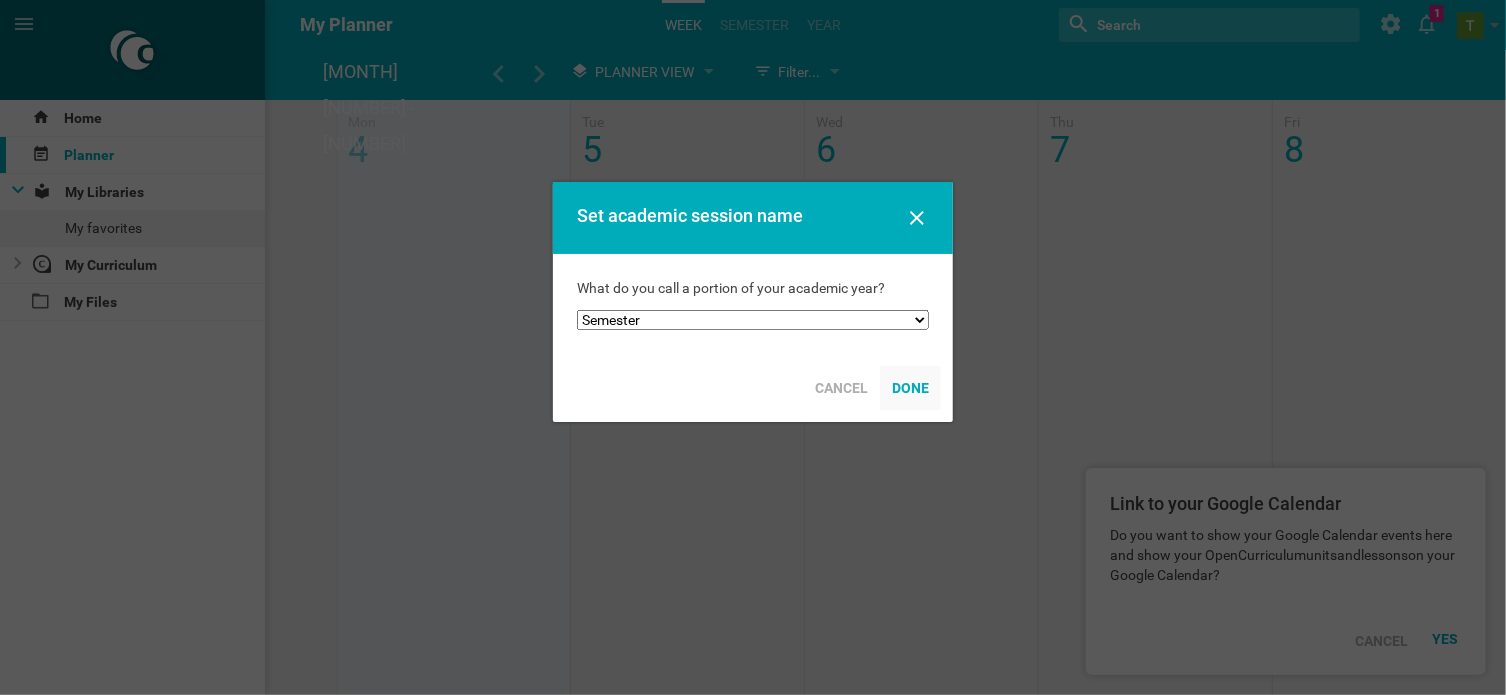 click on "Done" at bounding box center (910, 388) 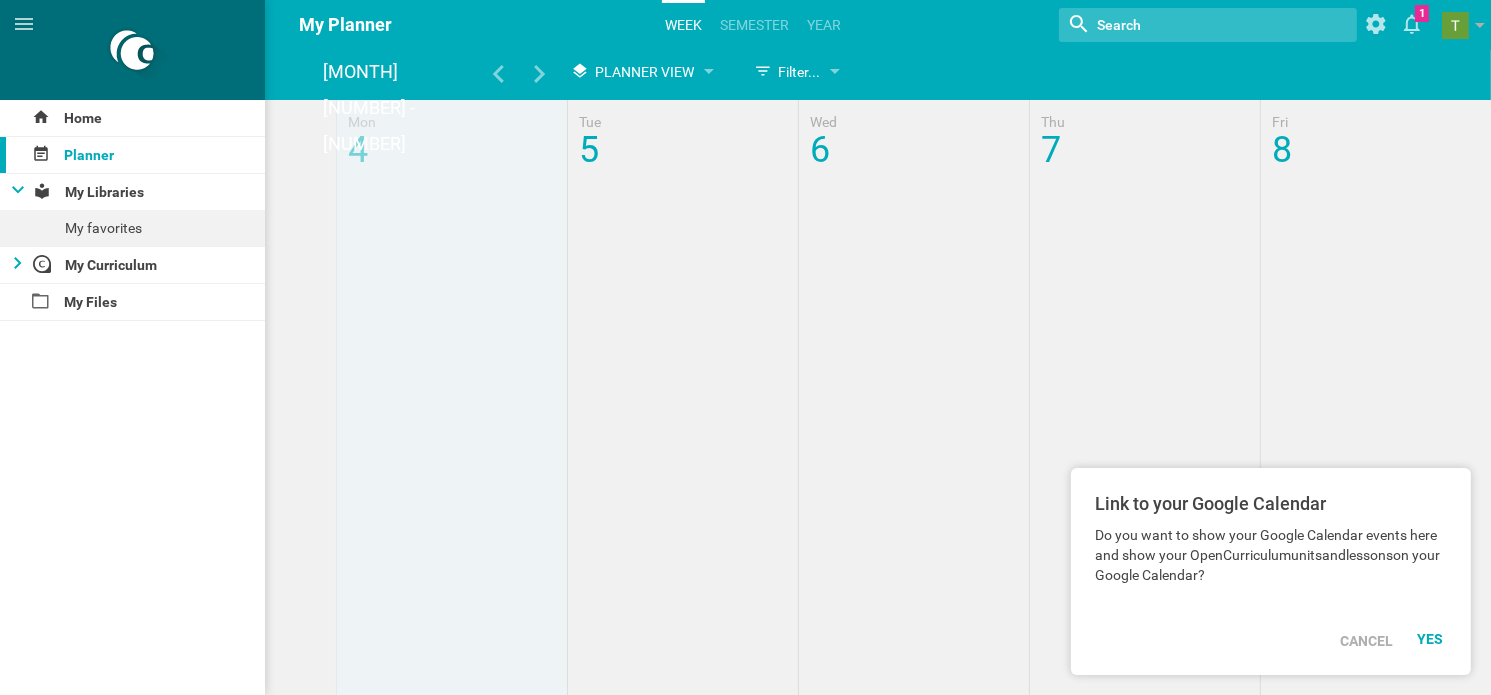 click 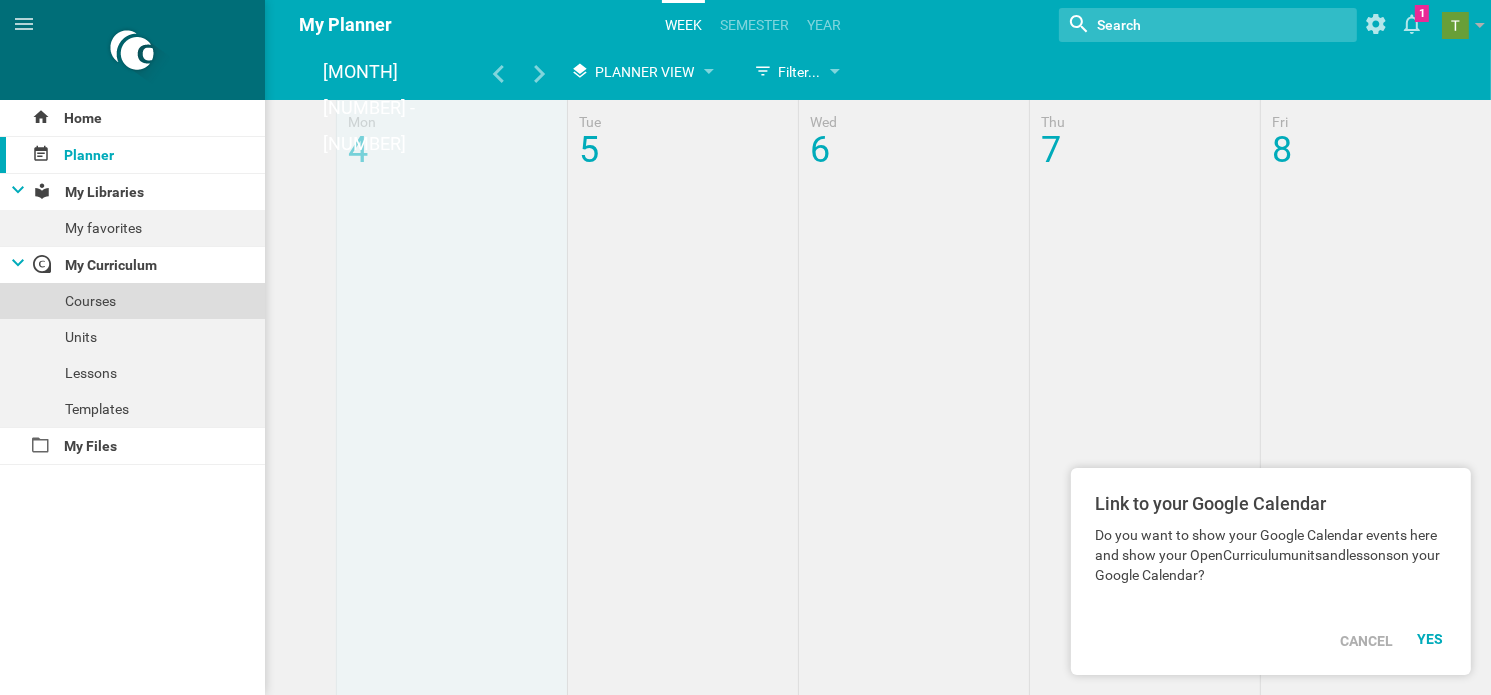 click on "Courses" at bounding box center (132, 301) 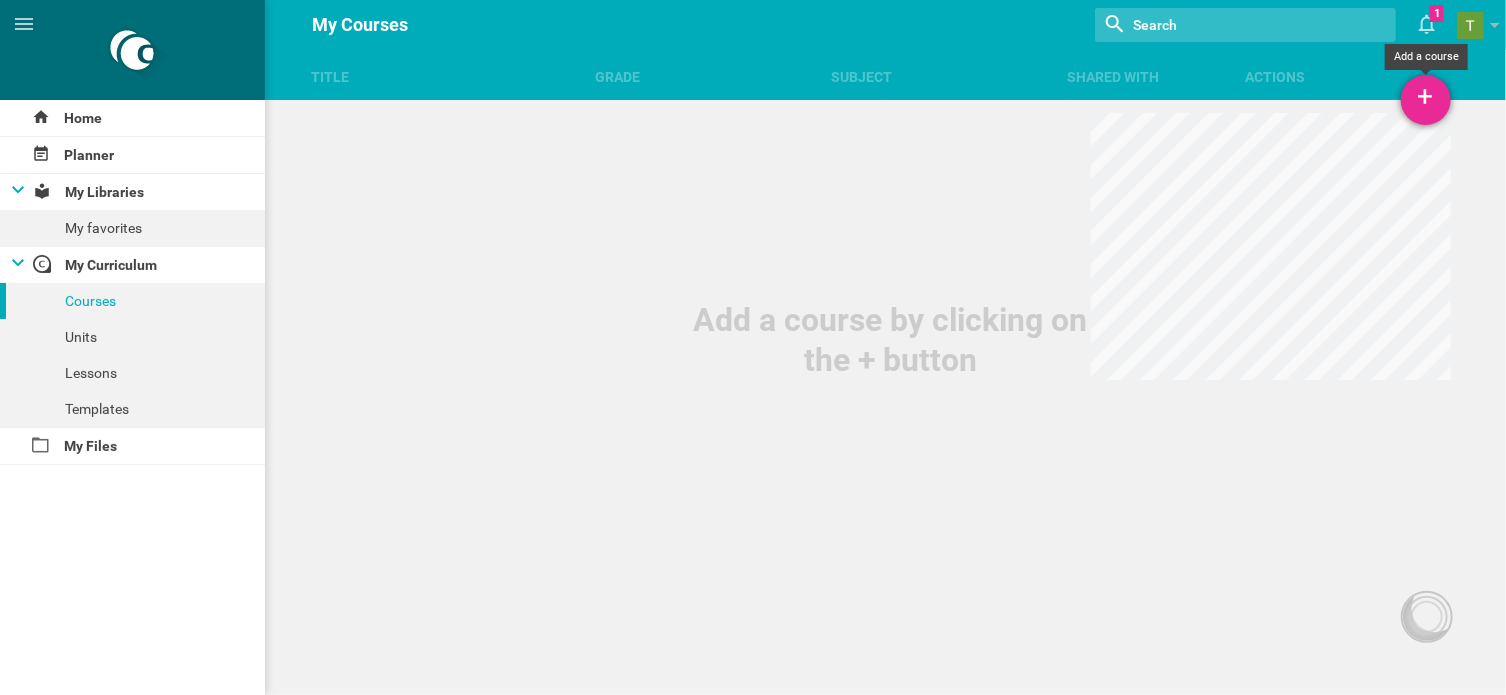 click on "+" at bounding box center (1426, 100) 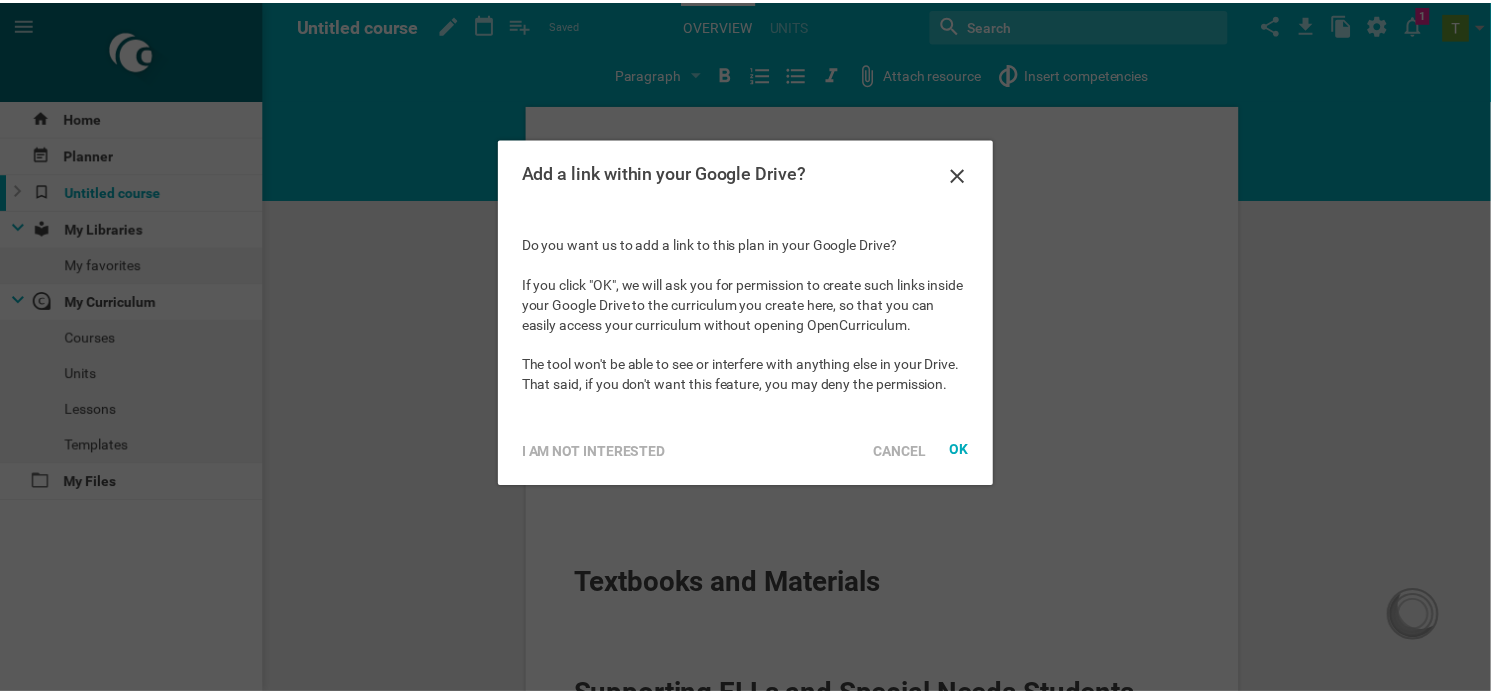 scroll, scrollTop: 0, scrollLeft: 0, axis: both 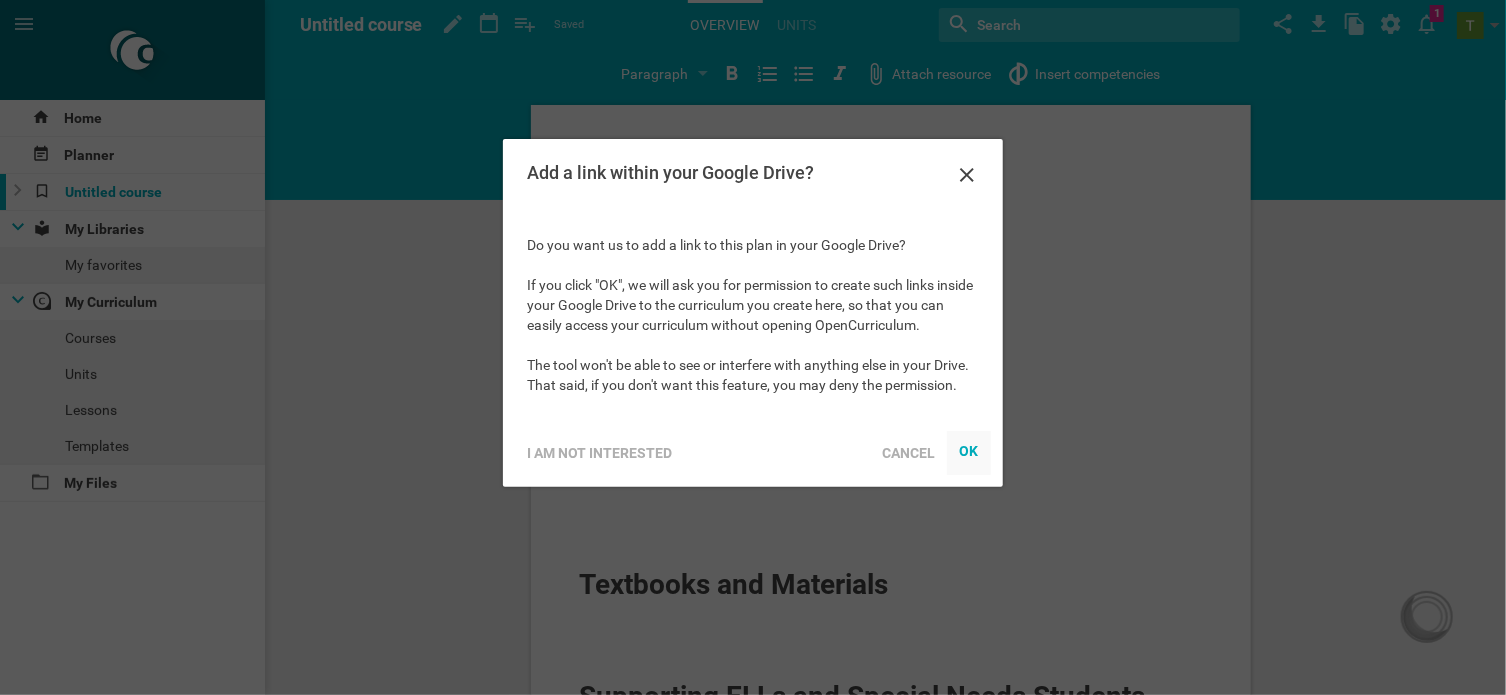click on "OK" at bounding box center (968, 450) 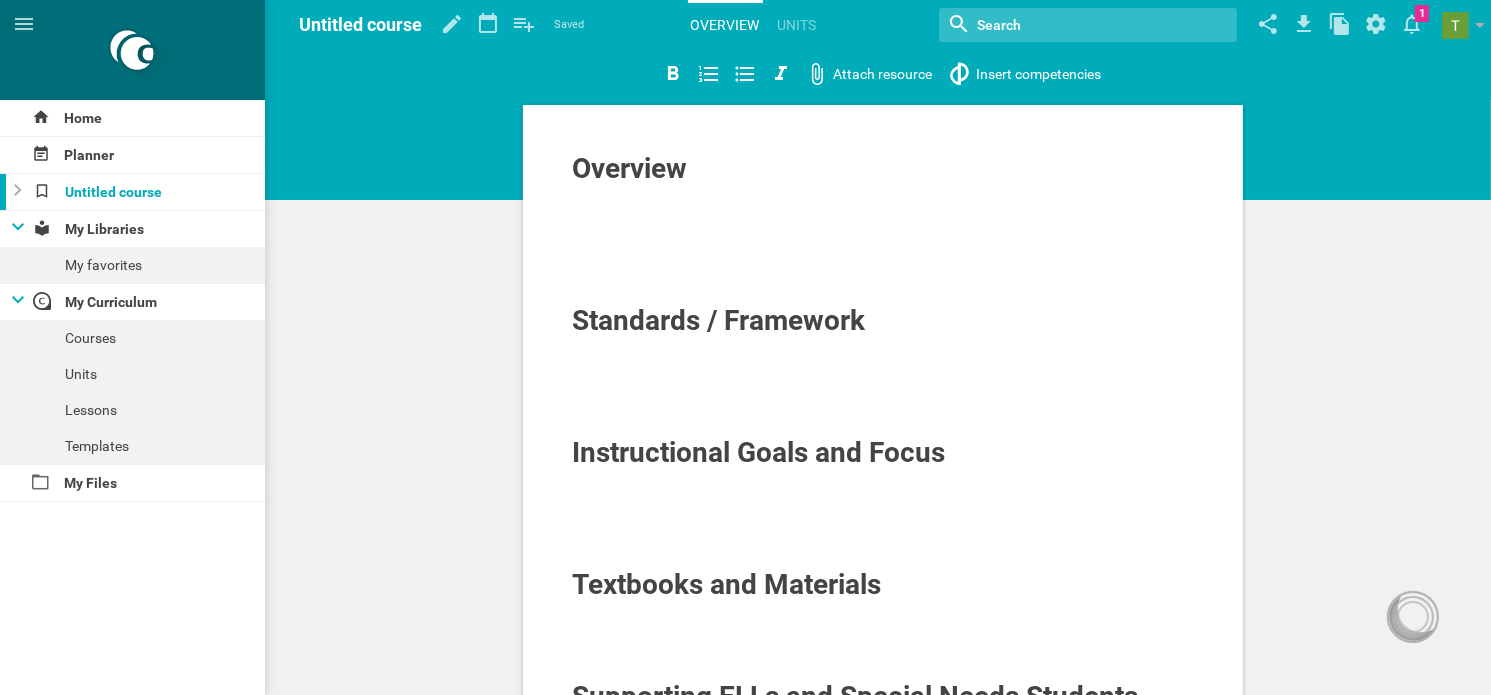 click on "Overview" at bounding box center [629, 168] 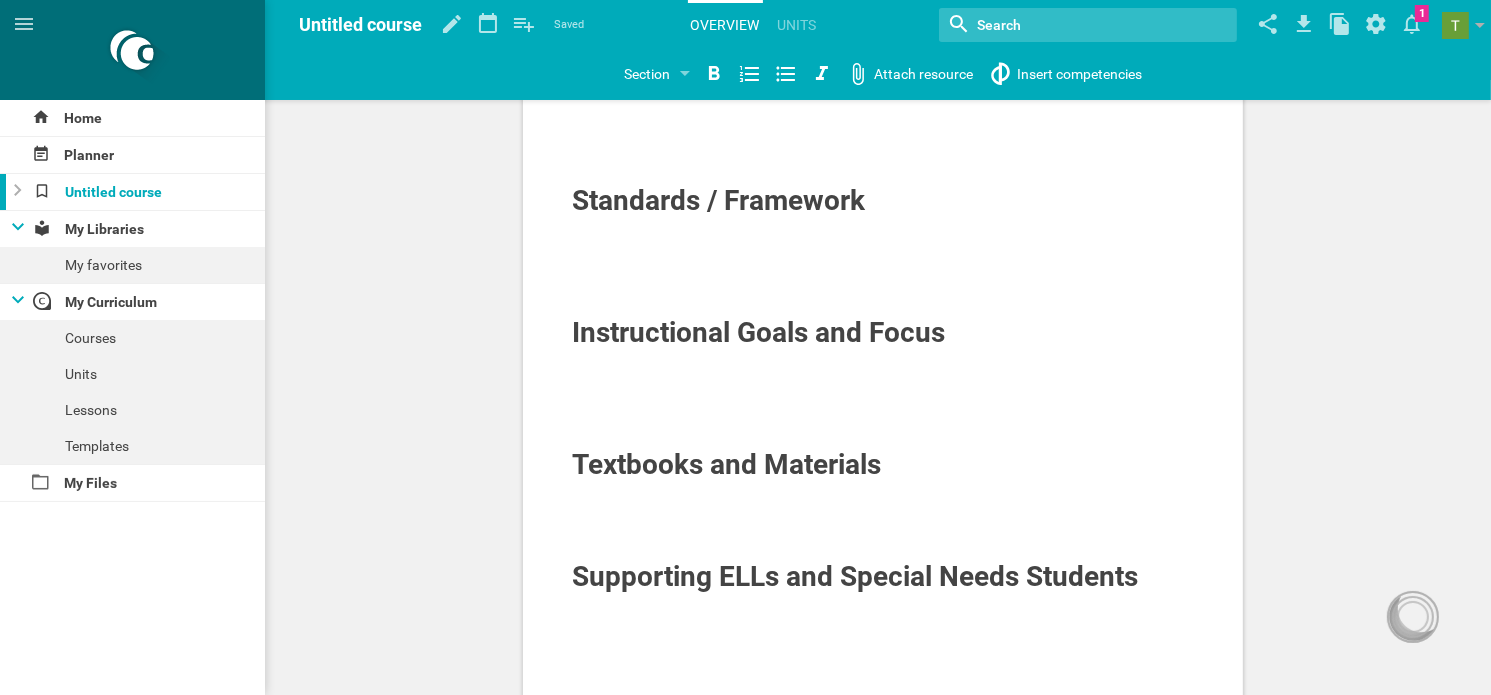 scroll, scrollTop: 200, scrollLeft: 0, axis: vertical 